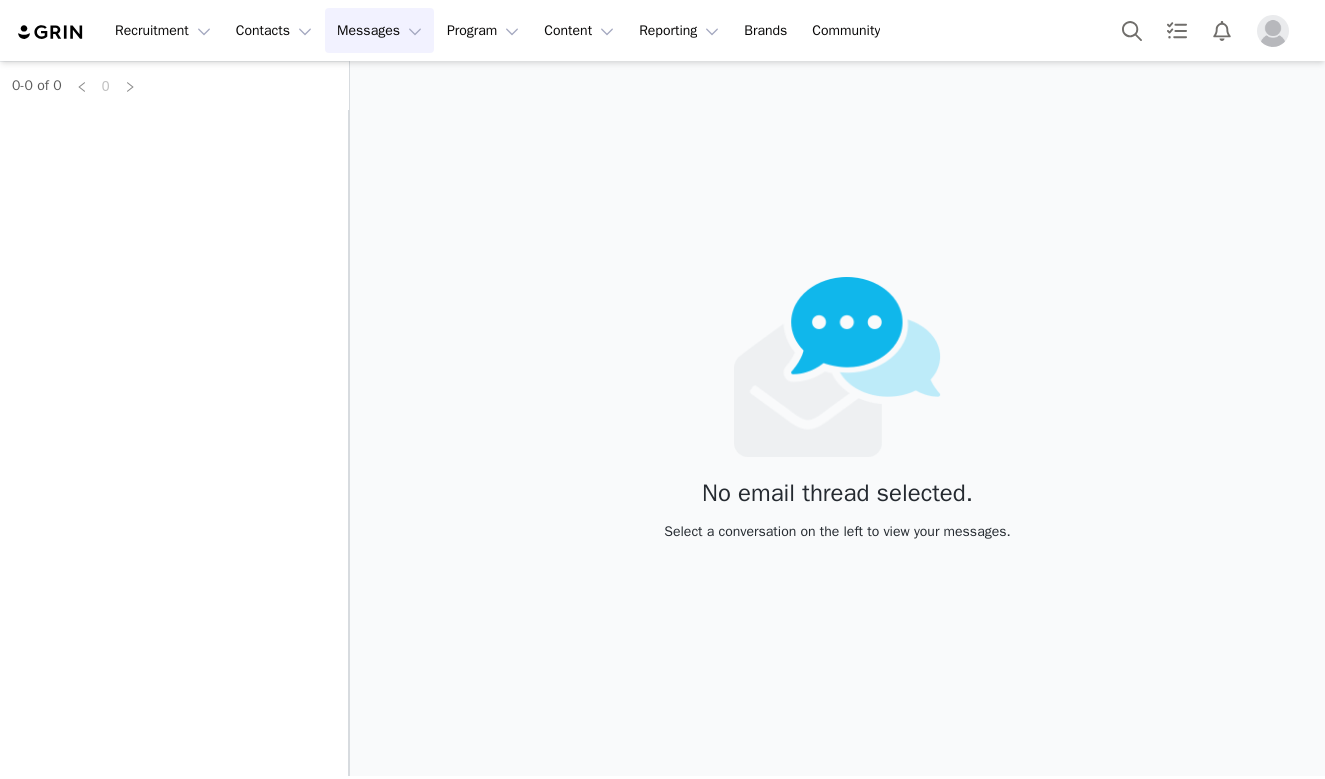 scroll, scrollTop: 0, scrollLeft: 0, axis: both 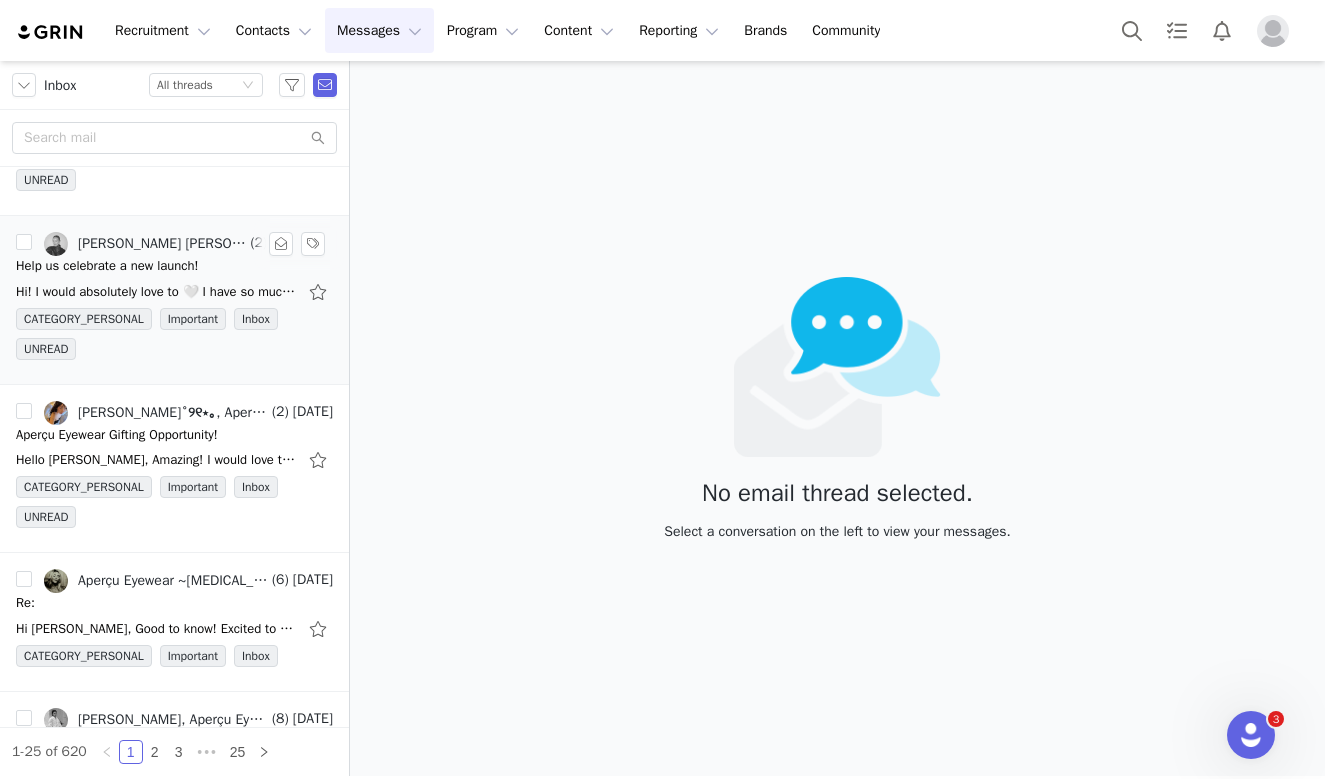 click on "Hi! I would absolutely love to 🤍 I have so much fun working with you guys! I think I might go for the brown ones! Best, Emma Tallerud. 10. juli 2025 kl. 23:10 skrev Aperçu Eyewear ~Muse Program~ <" at bounding box center [174, 292] 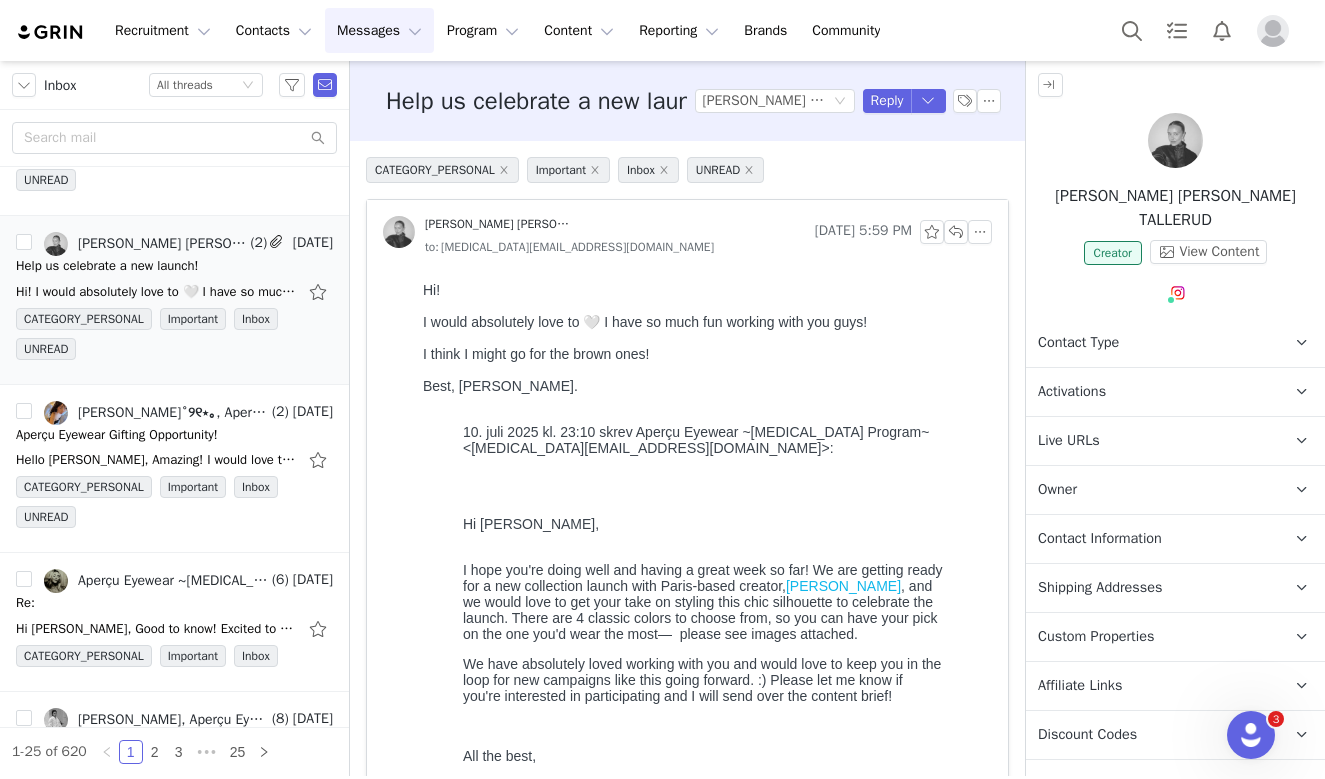 scroll, scrollTop: 0, scrollLeft: 0, axis: both 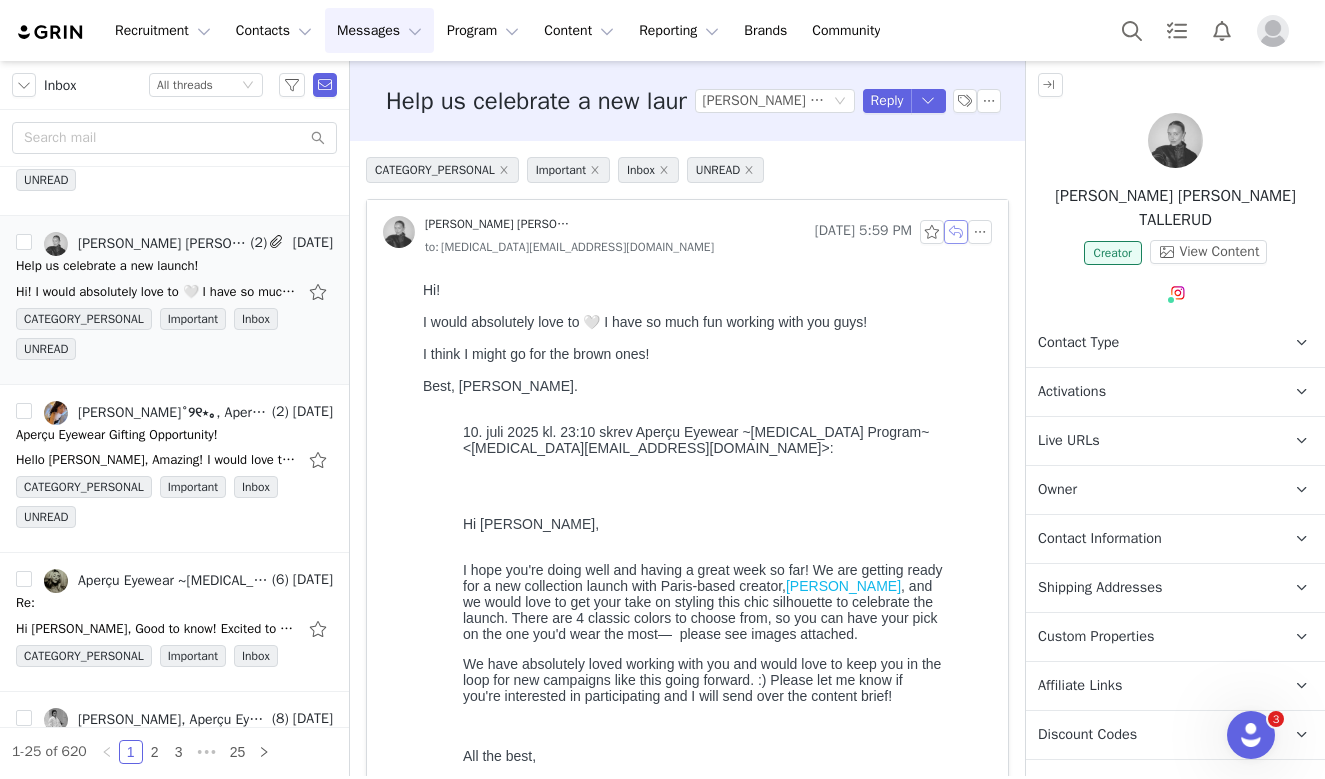 click at bounding box center (956, 232) 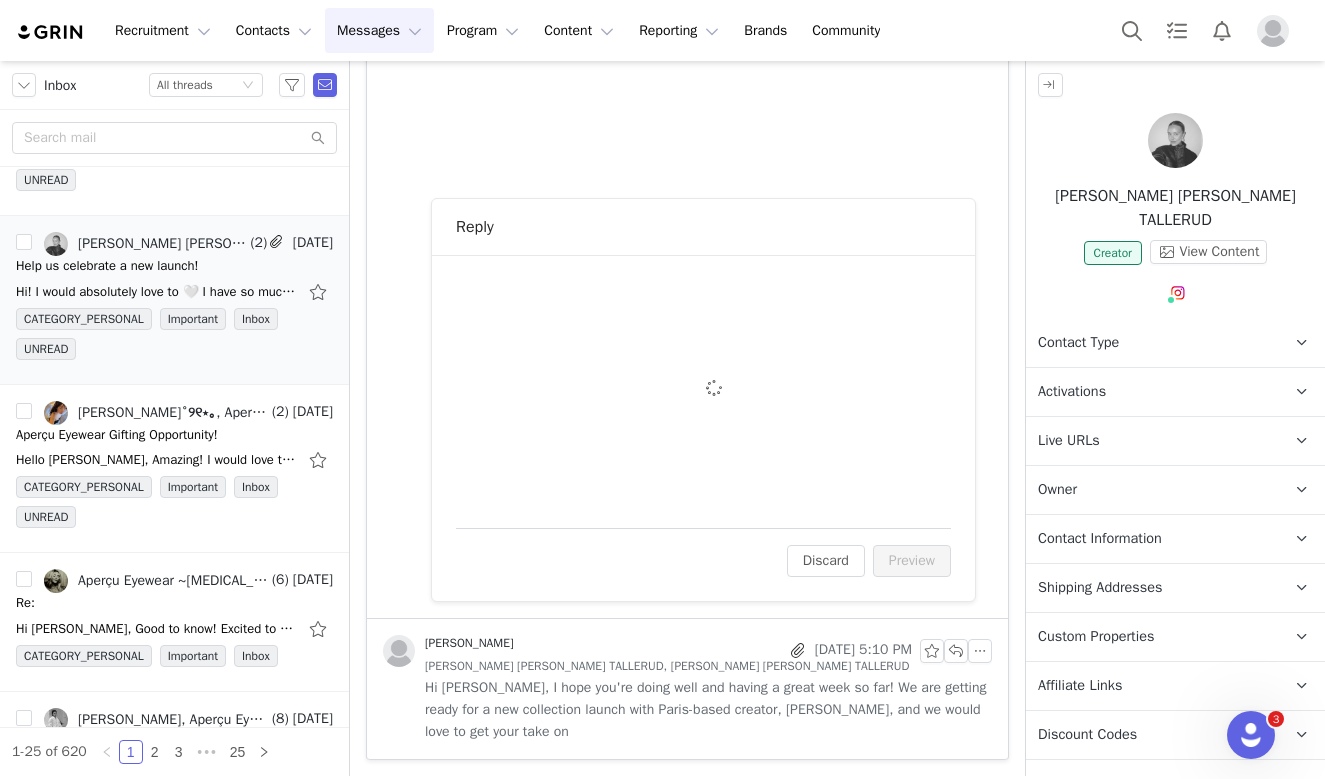 scroll, scrollTop: 918, scrollLeft: 0, axis: vertical 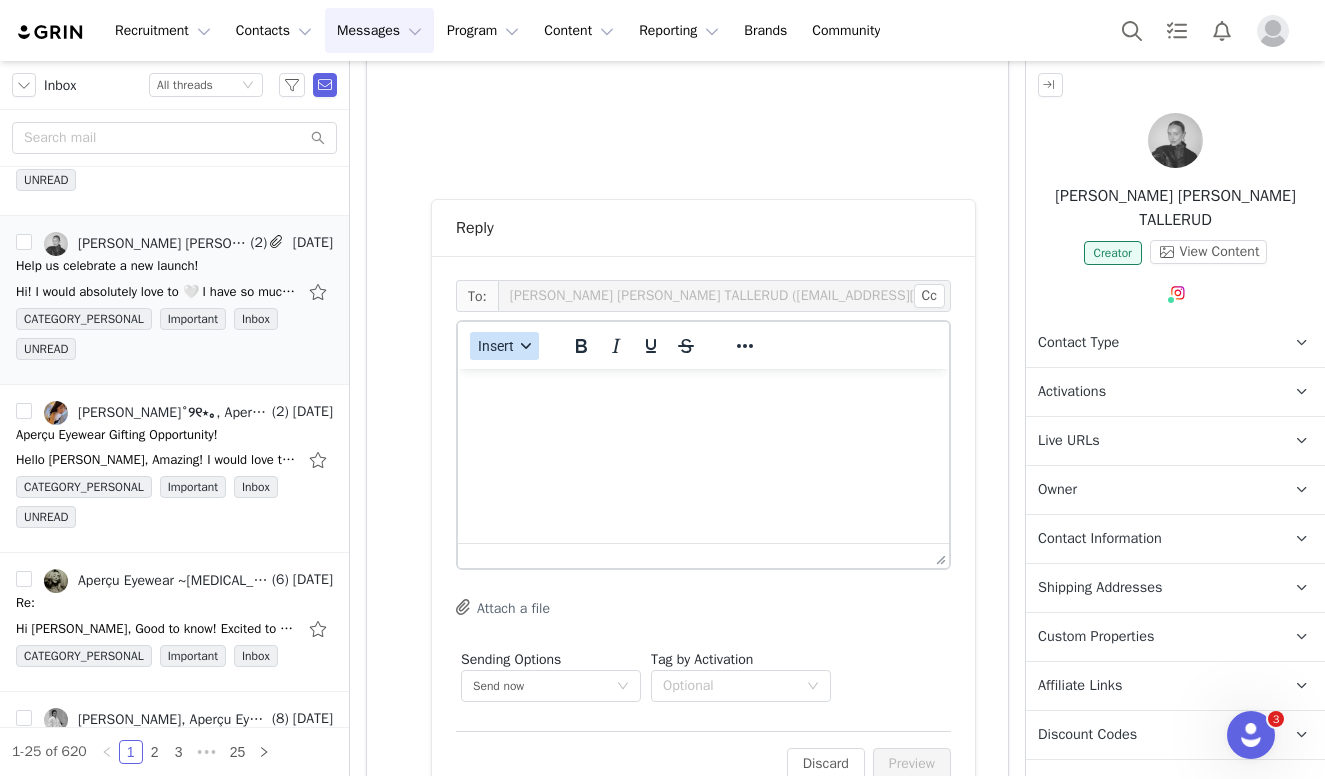 click on "Insert" at bounding box center (496, 346) 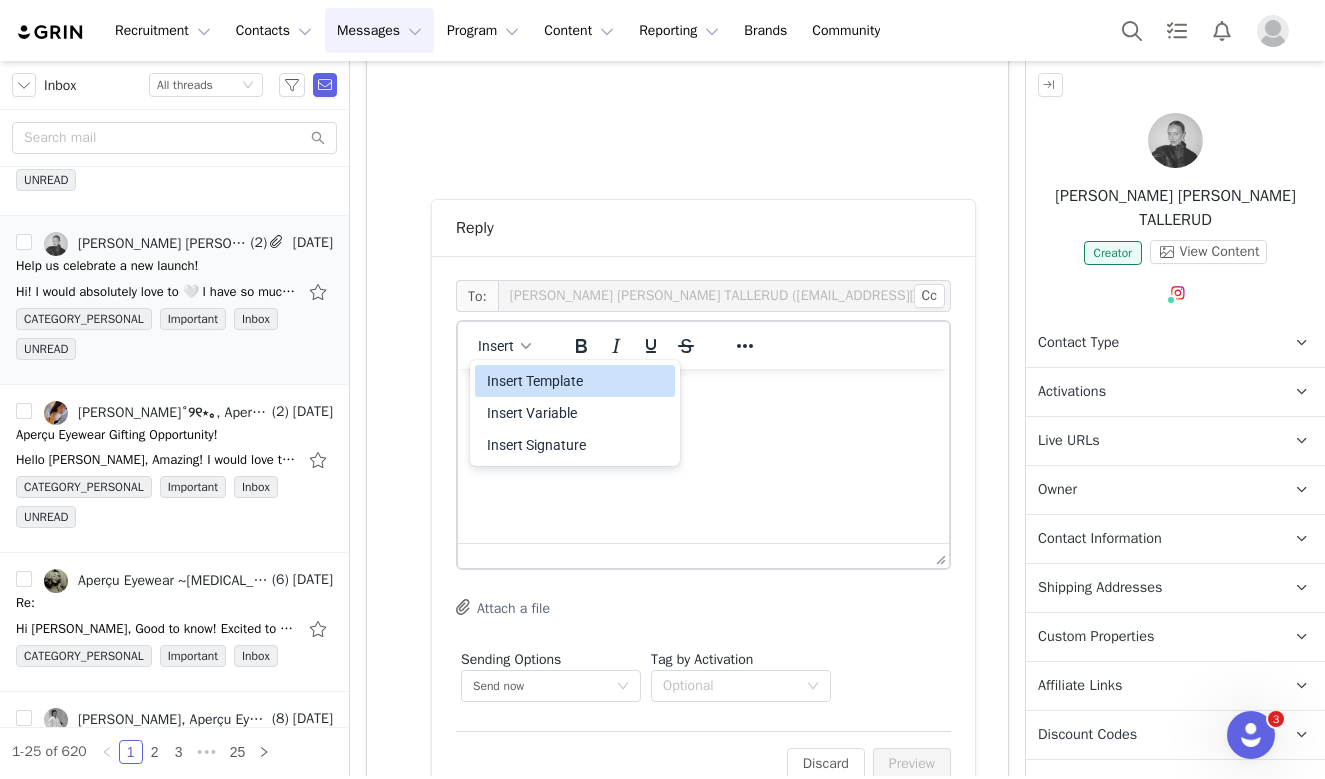 click on "Insert Template" at bounding box center (577, 381) 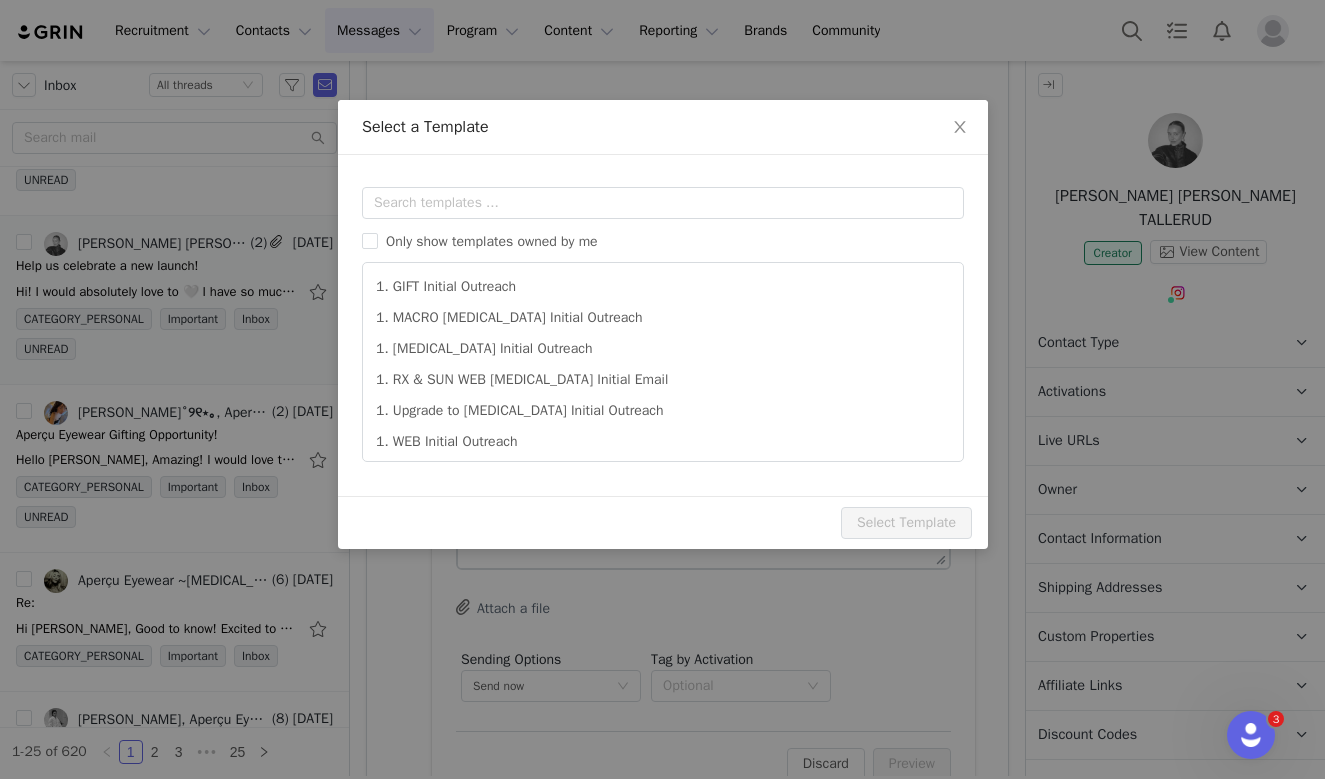 scroll, scrollTop: 0, scrollLeft: 0, axis: both 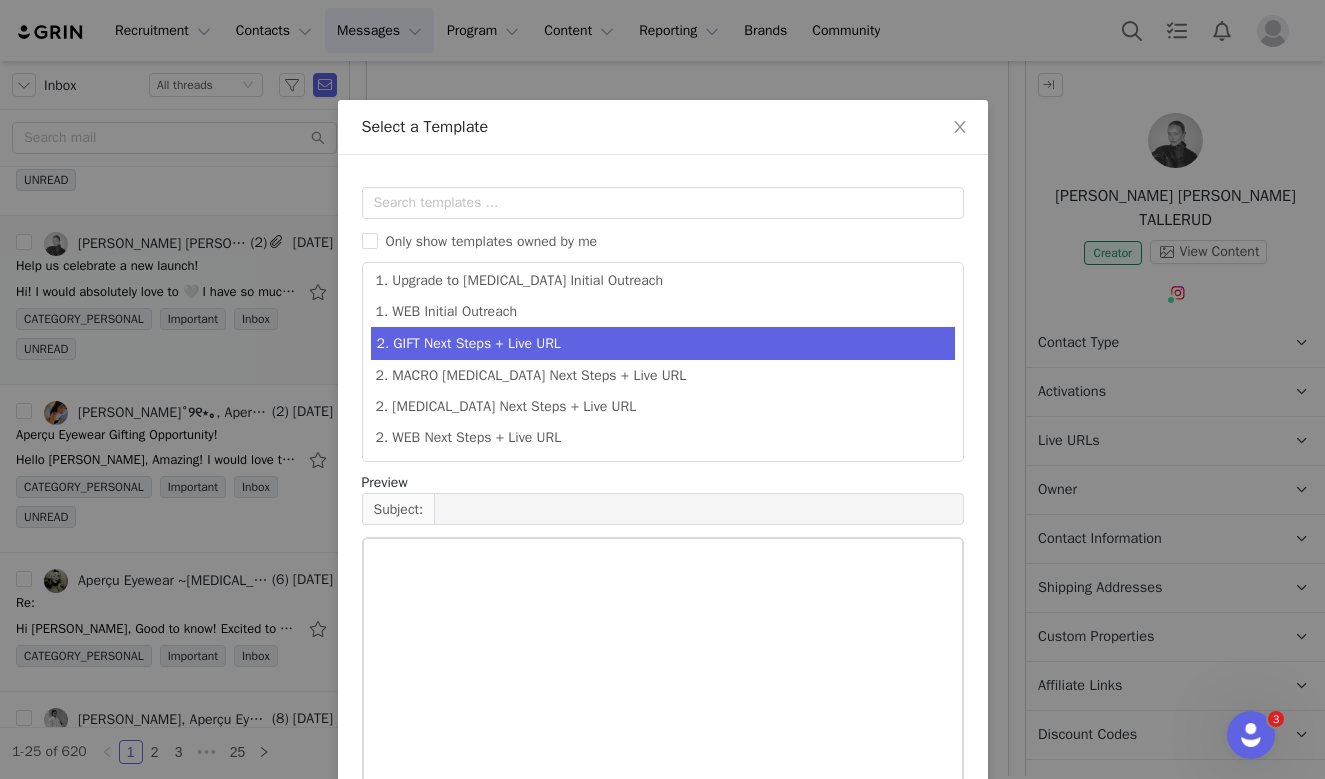 type on "Aperçu Eyewear Gifting Opportunity!" 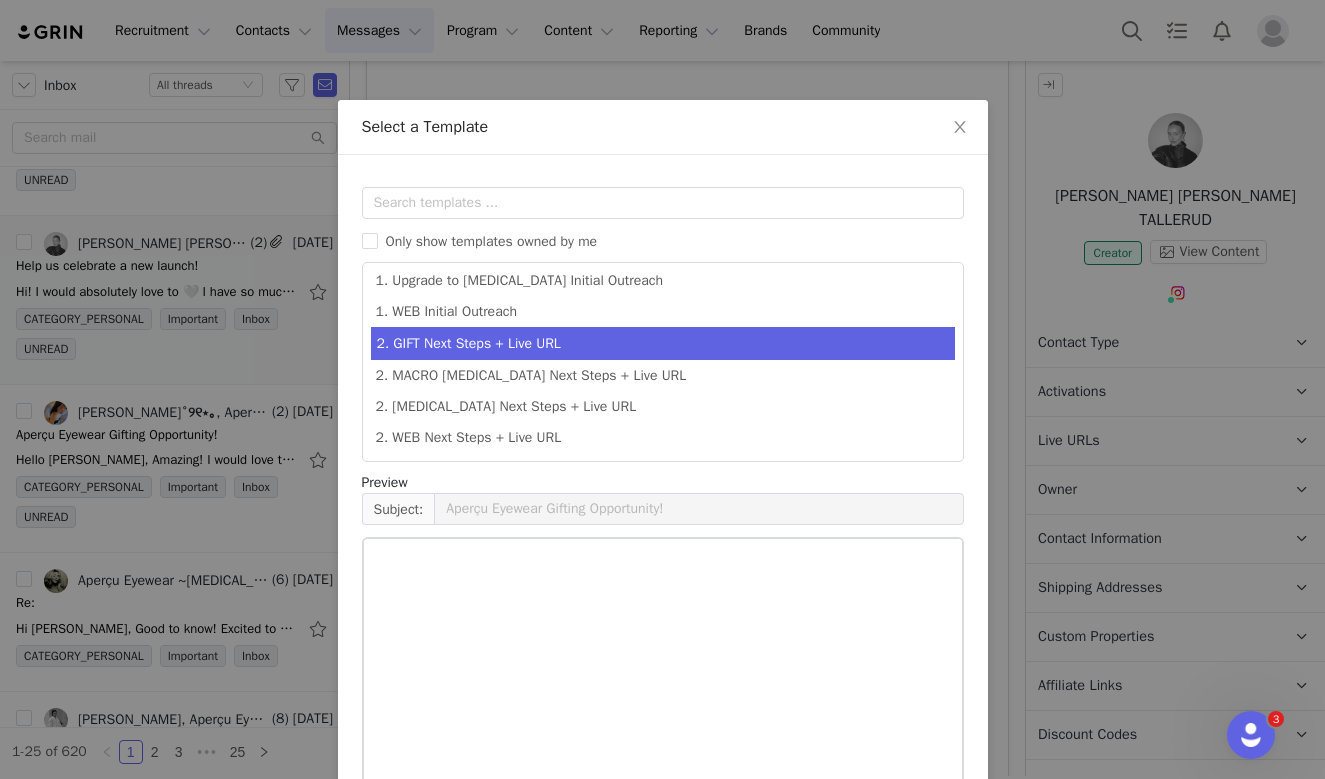 click on "2. GIFT Next Steps + Live URL" at bounding box center [663, 343] 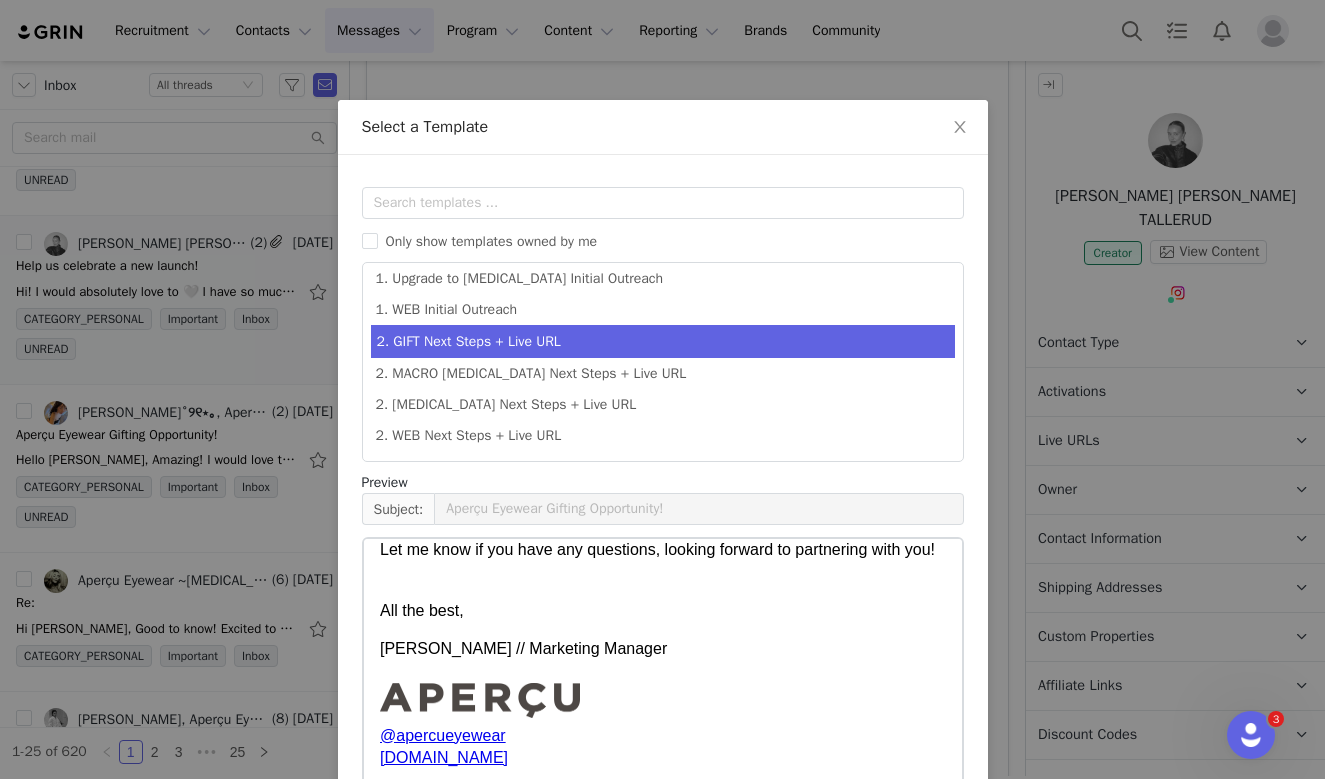 scroll, scrollTop: 277, scrollLeft: 0, axis: vertical 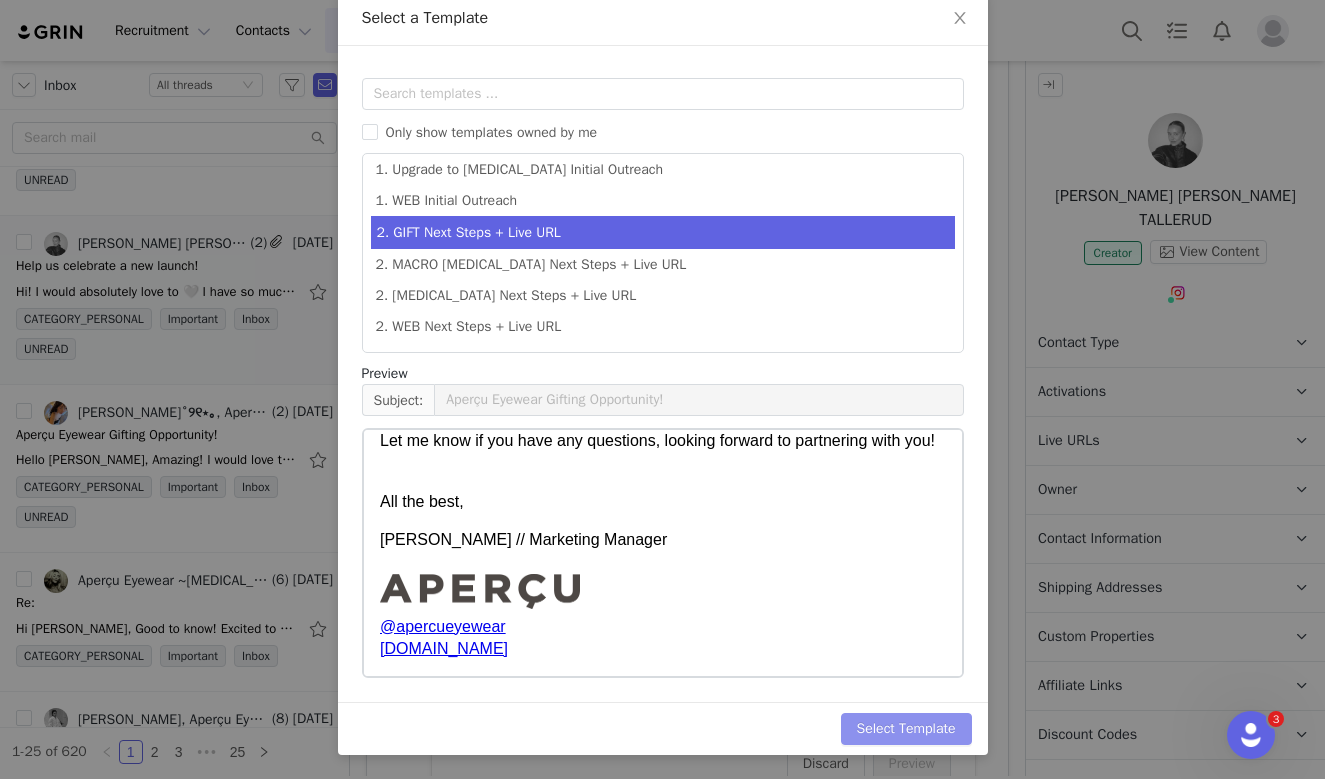 click on "Select Template" at bounding box center [906, 729] 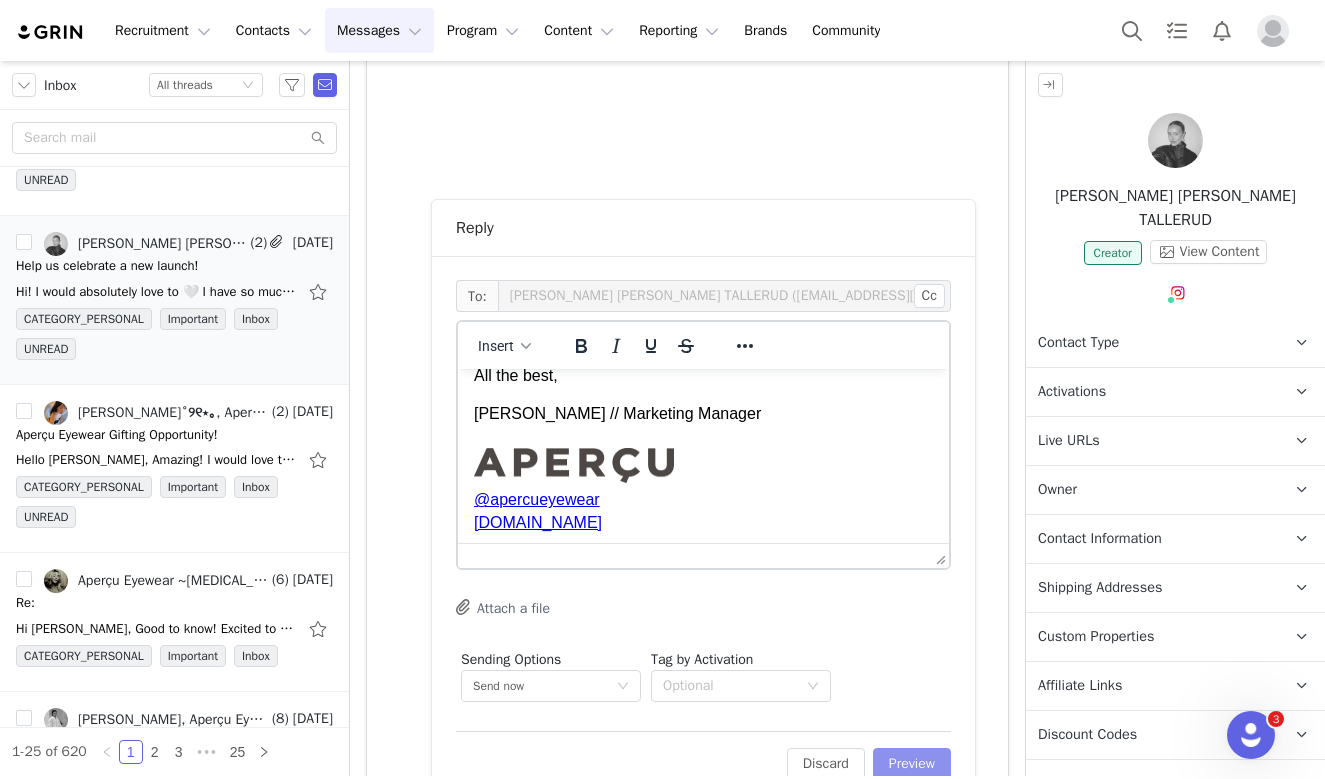 scroll, scrollTop: 371, scrollLeft: 0, axis: vertical 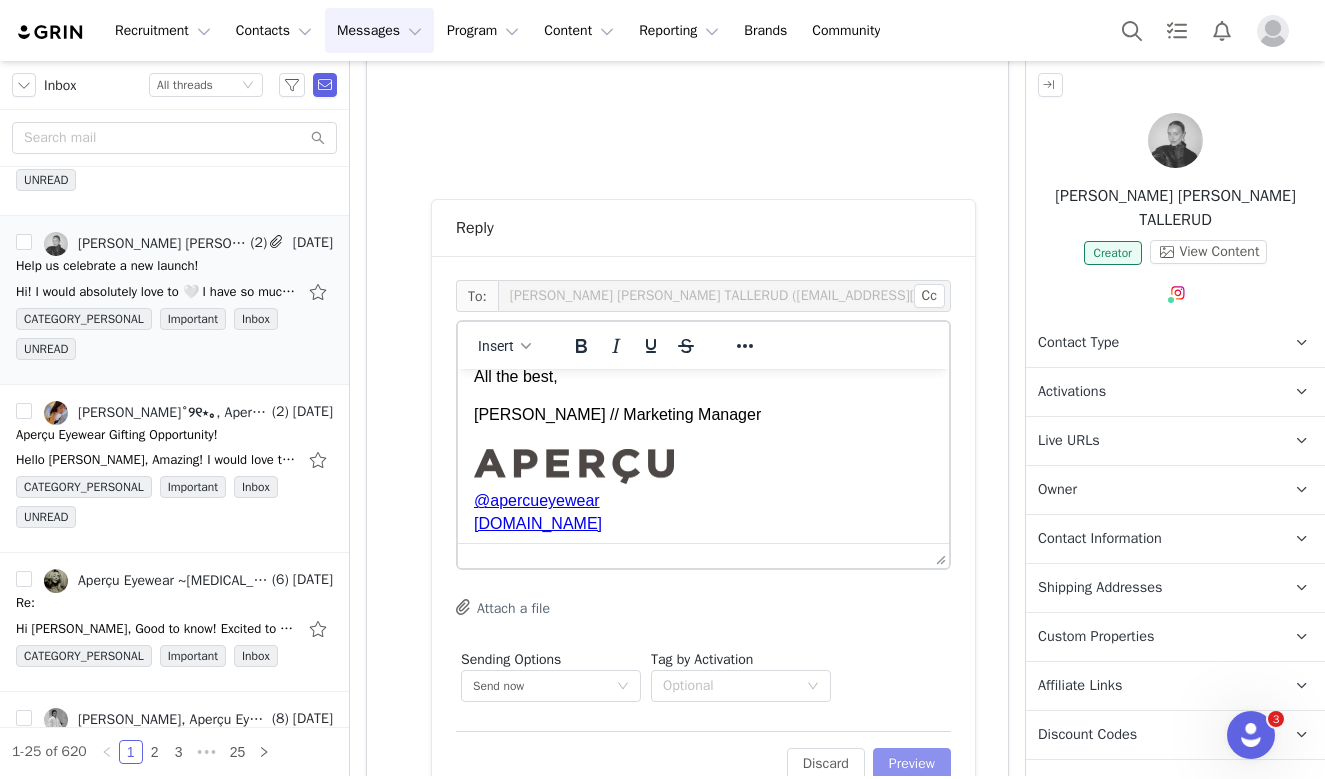 click on "Preview" at bounding box center [912, 764] 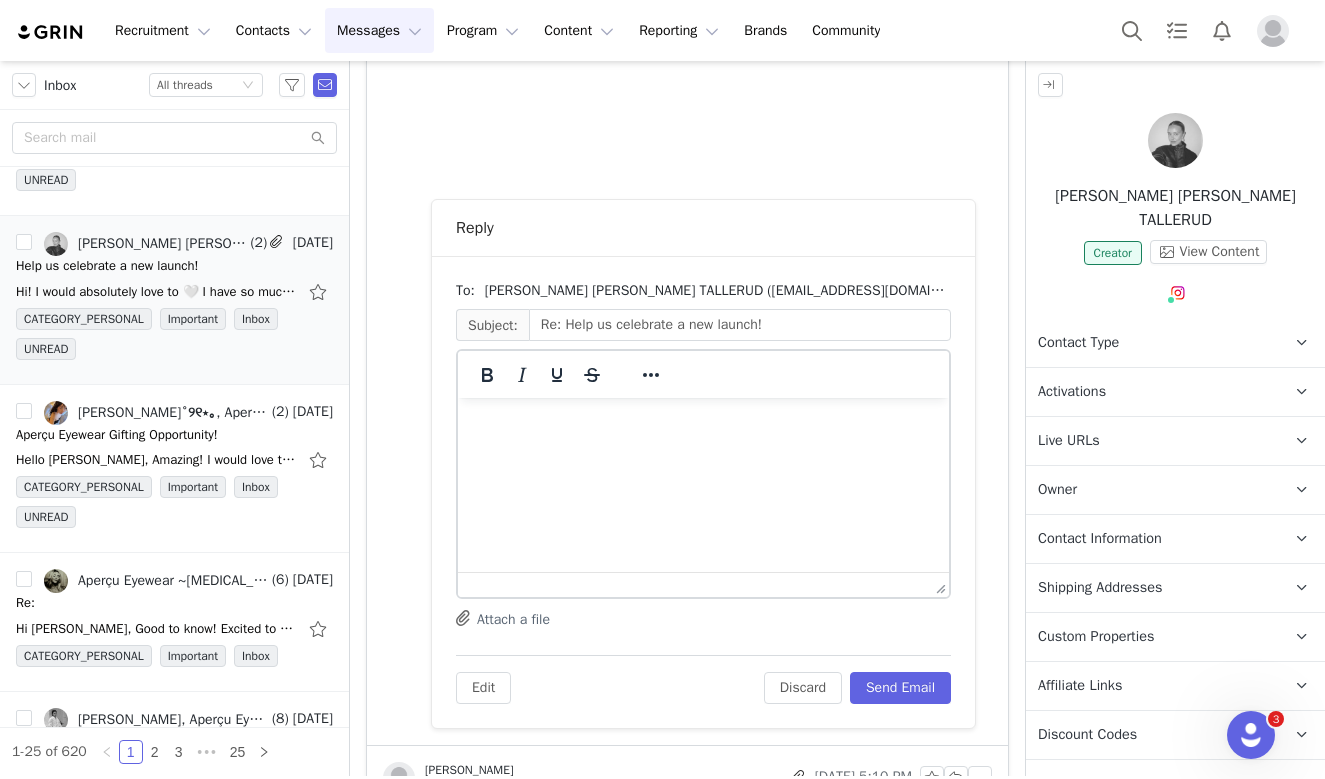 scroll, scrollTop: 842, scrollLeft: 0, axis: vertical 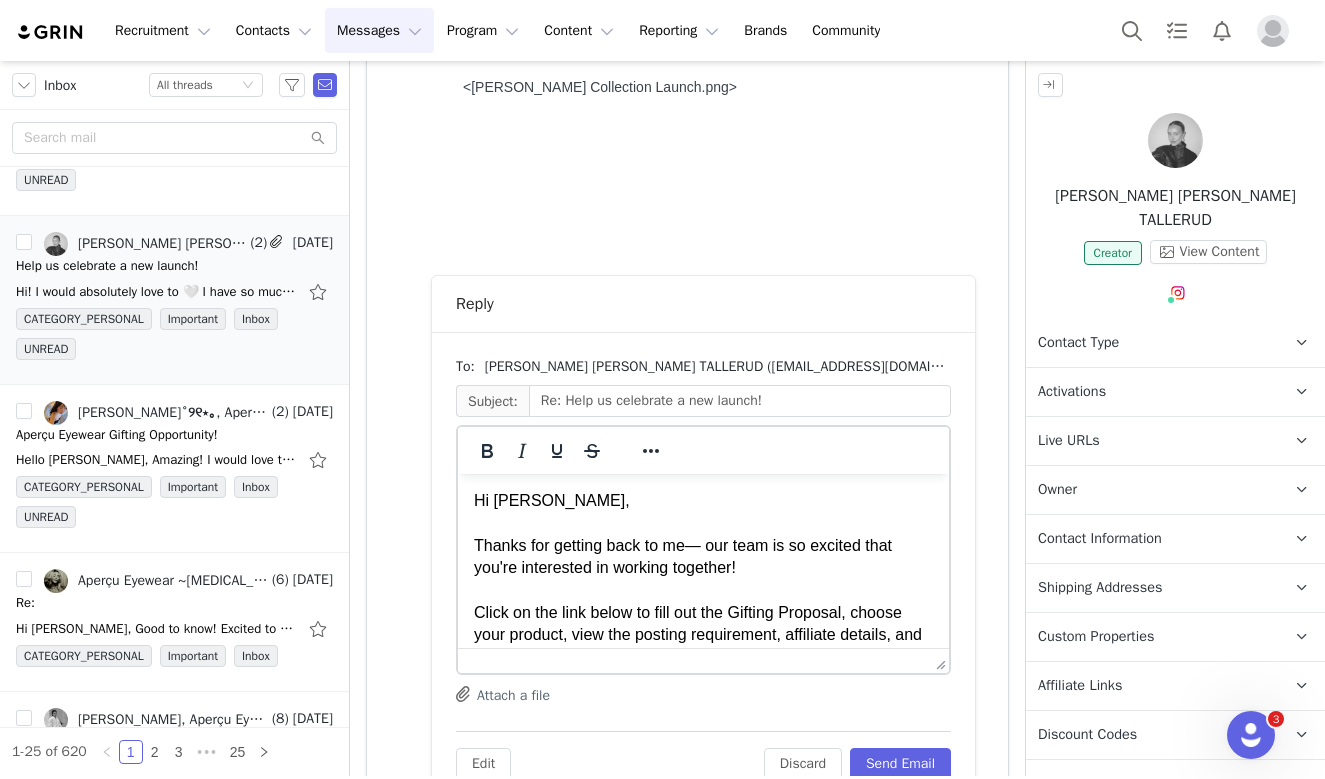 click on "Hi EMMA, Thanks for getting back to me— our team is so excited that you're interested in working together!  Click on the link below to fill out the Gifting Proposal, choose your product, view the posting requirement, affiliate details, and execute the Agreement. This link is unique to you, so be sure to bookmark it. https://apercueyewear.grin.live/c942fb11-7b2e-42be-bfde-6eb1e24089ae   Let me know if you have any questions, looking forward to partnering with you!" at bounding box center [703, 658] 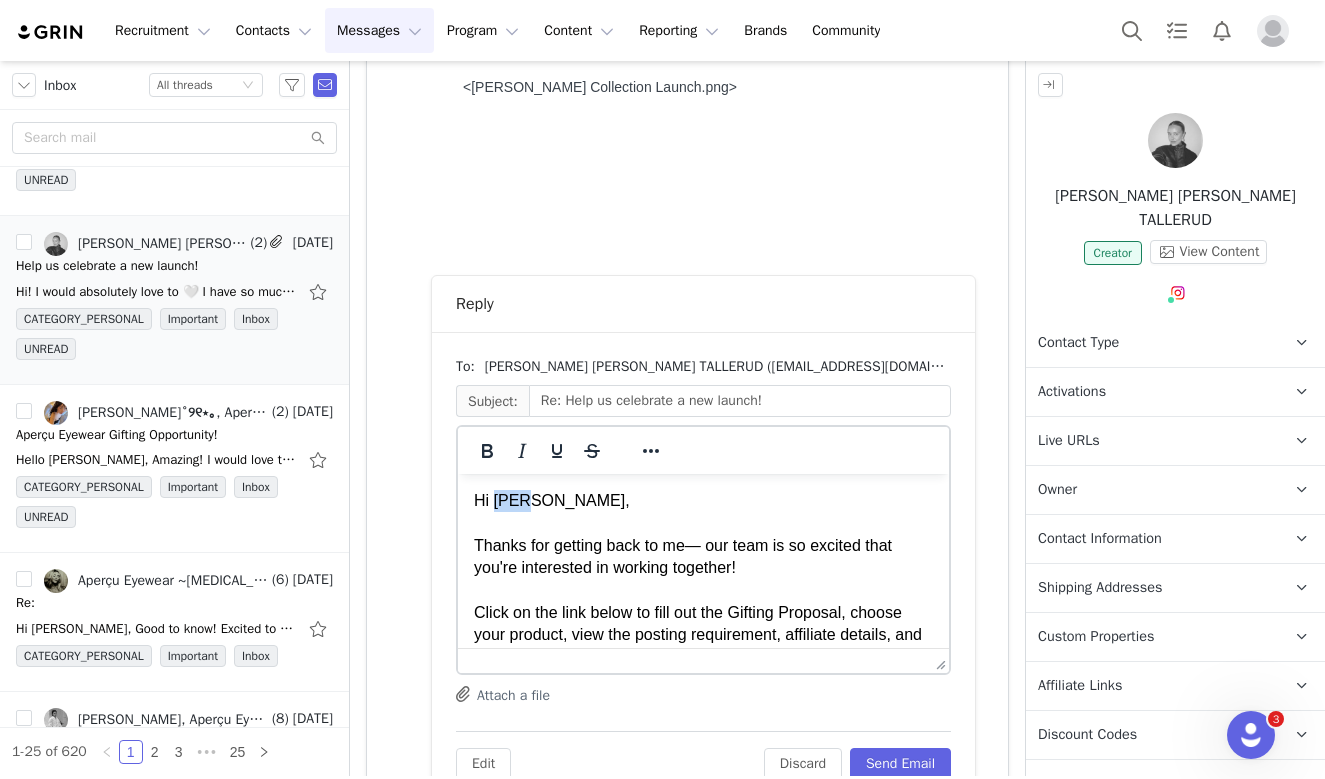 click on "Hi EMMA, Thanks for getting back to me— our team is so excited that you're interested in working together!  Click on the link below to fill out the Gifting Proposal, choose your product, view the posting requirement, affiliate details, and execute the Agreement. This link is unique to you, so be sure to bookmark it. https://apercueyewear.grin.live/c942fb11-7b2e-42be-bfde-6eb1e24089ae   Let me know if you have any questions, looking forward to partnering with you!" at bounding box center (703, 658) 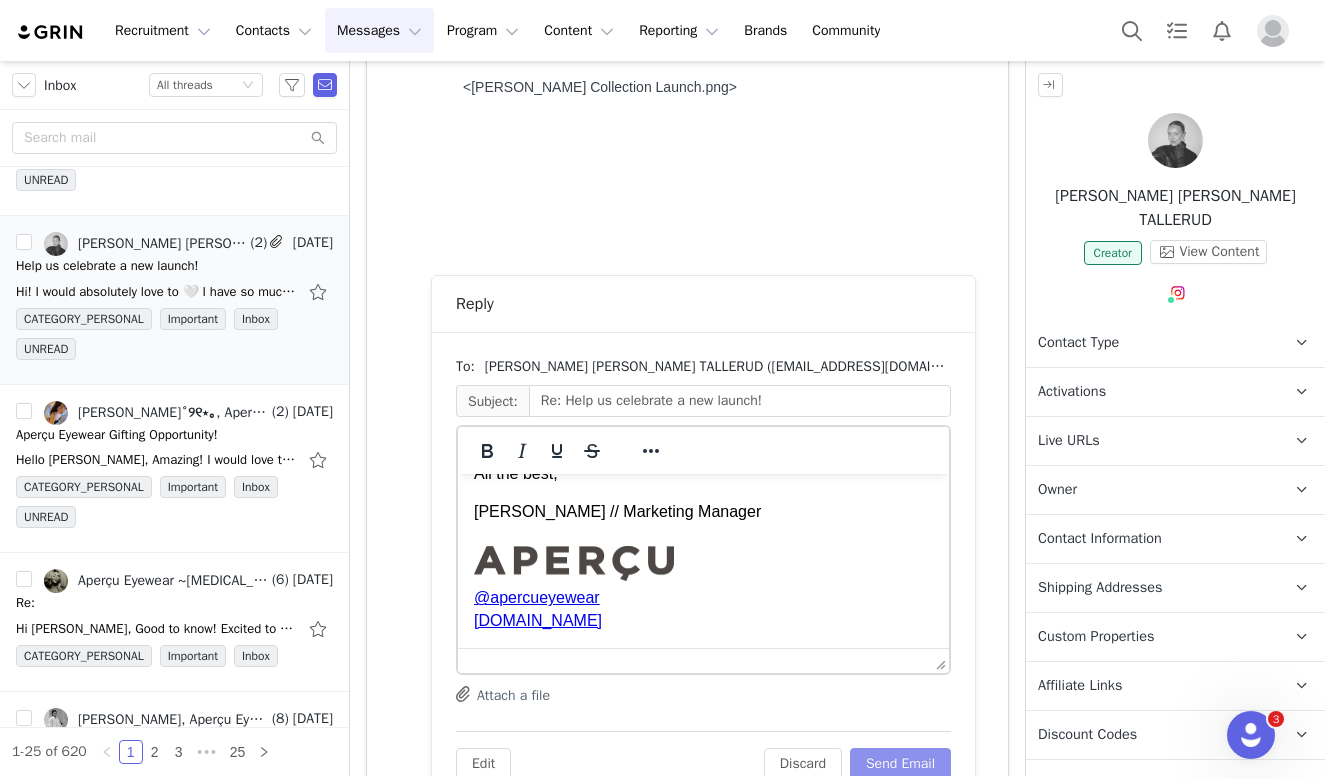 scroll, scrollTop: 393, scrollLeft: 0, axis: vertical 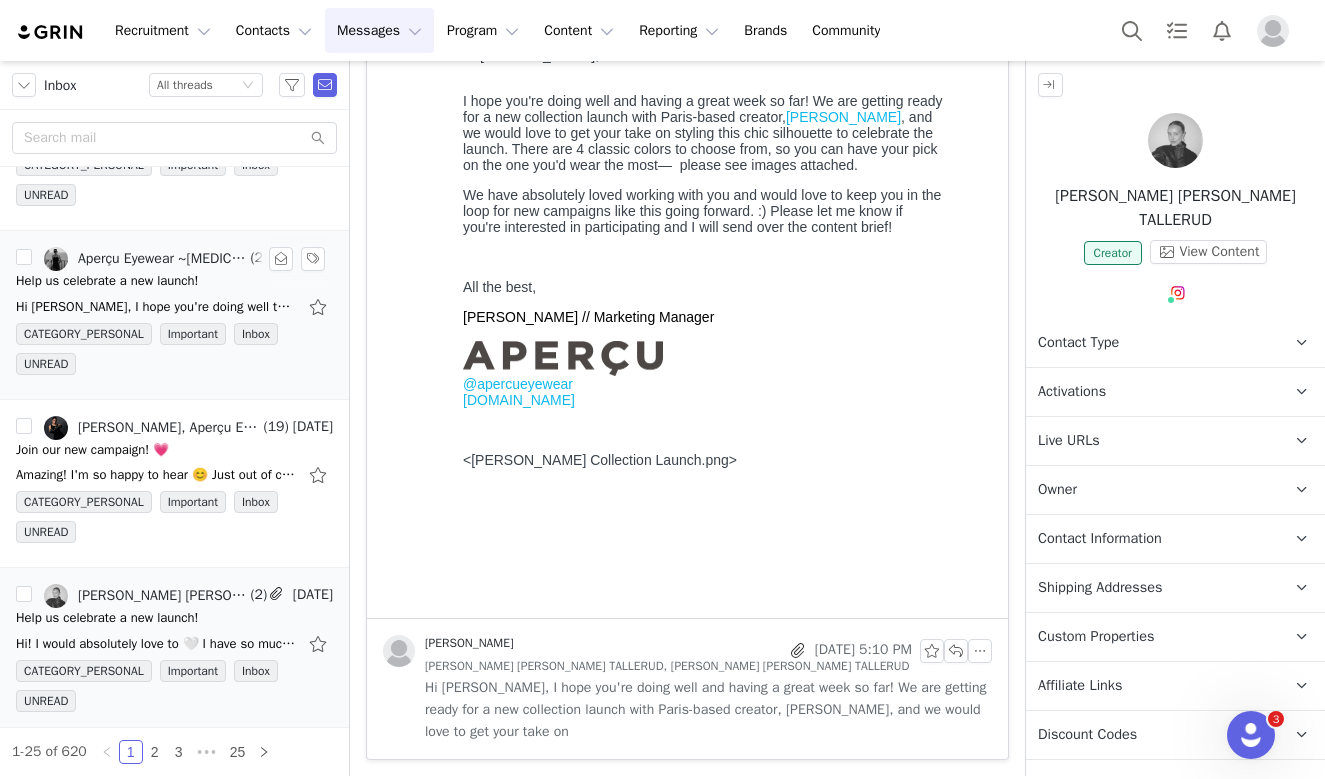 click on "Hi Lauren, I hope you're doing well too! Would love to be a part of this. Feel free to share more details when you get a chance x Best, Vanessa On Thu, Jul 10, 2025 at 5:10 PM Aperçu Eyewear ~Muse" at bounding box center (156, 307) 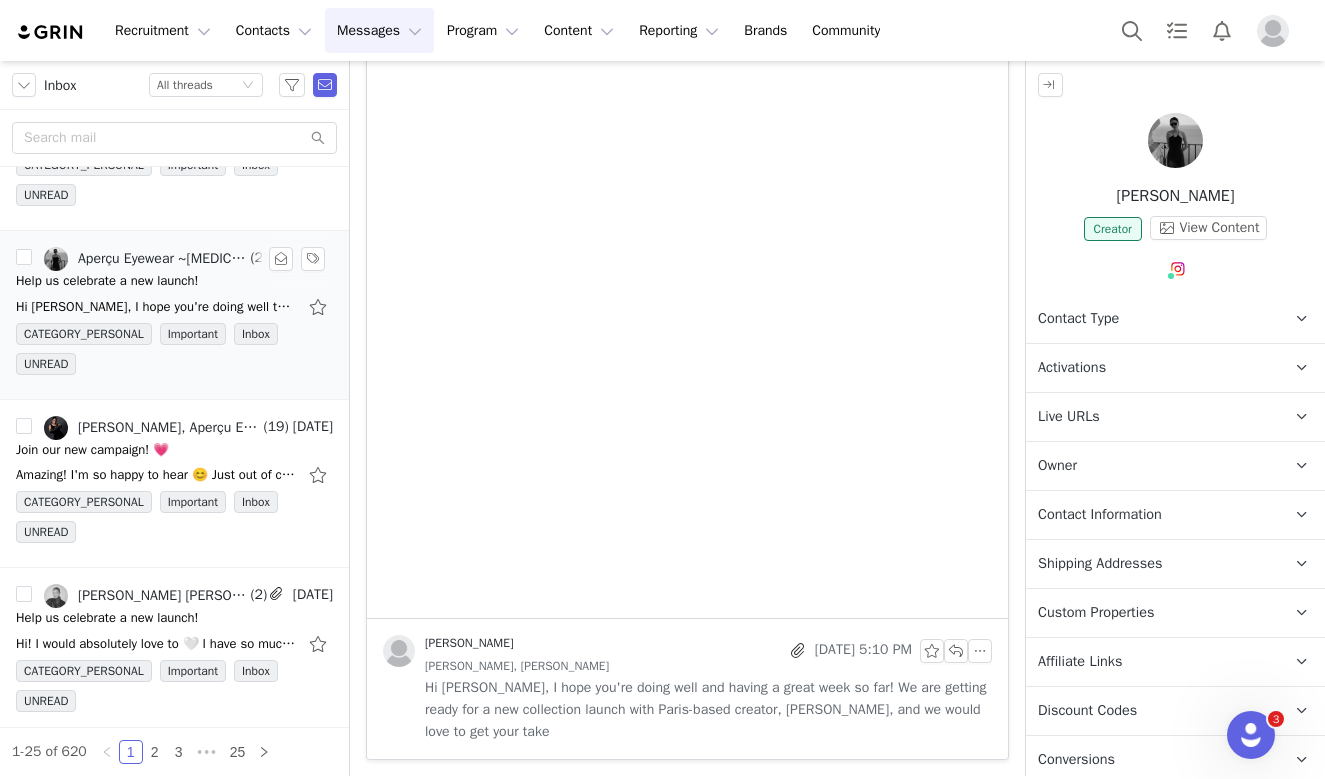 scroll, scrollTop: 0, scrollLeft: 0, axis: both 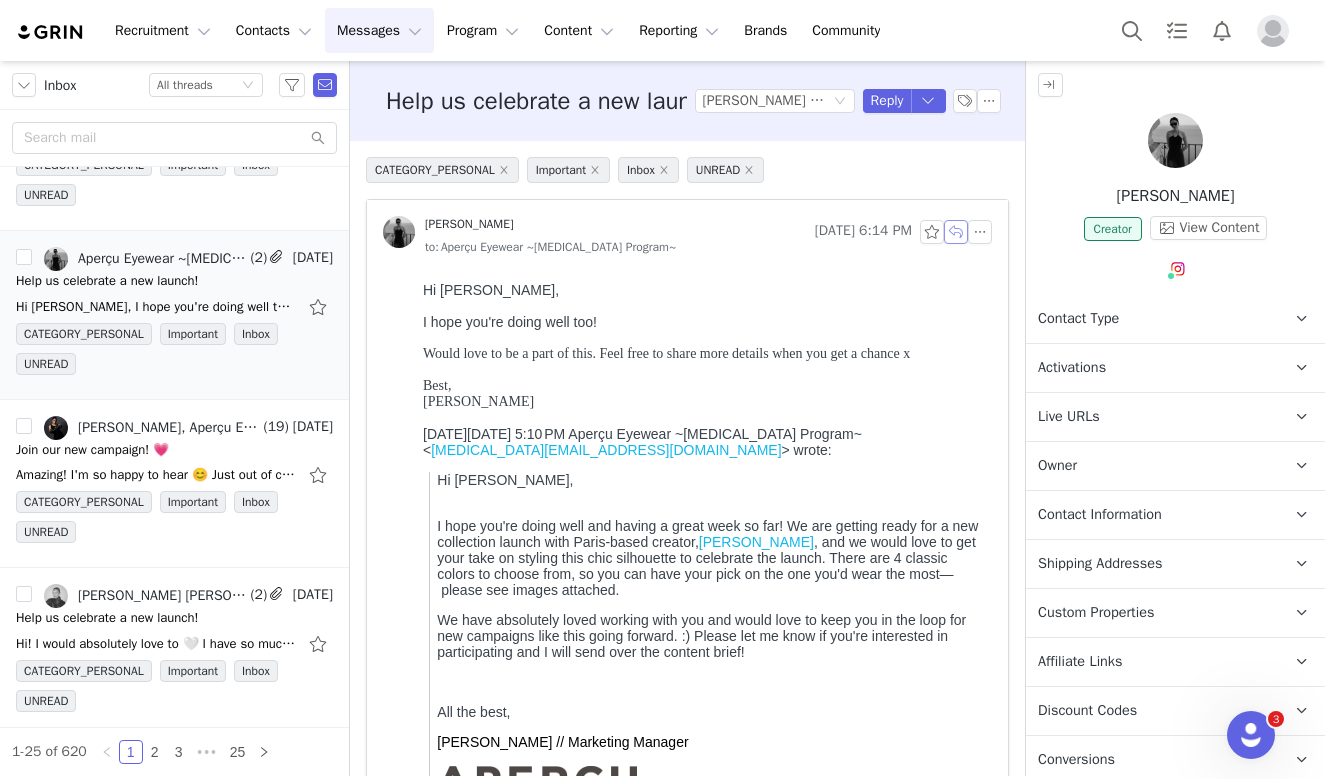 click at bounding box center [956, 232] 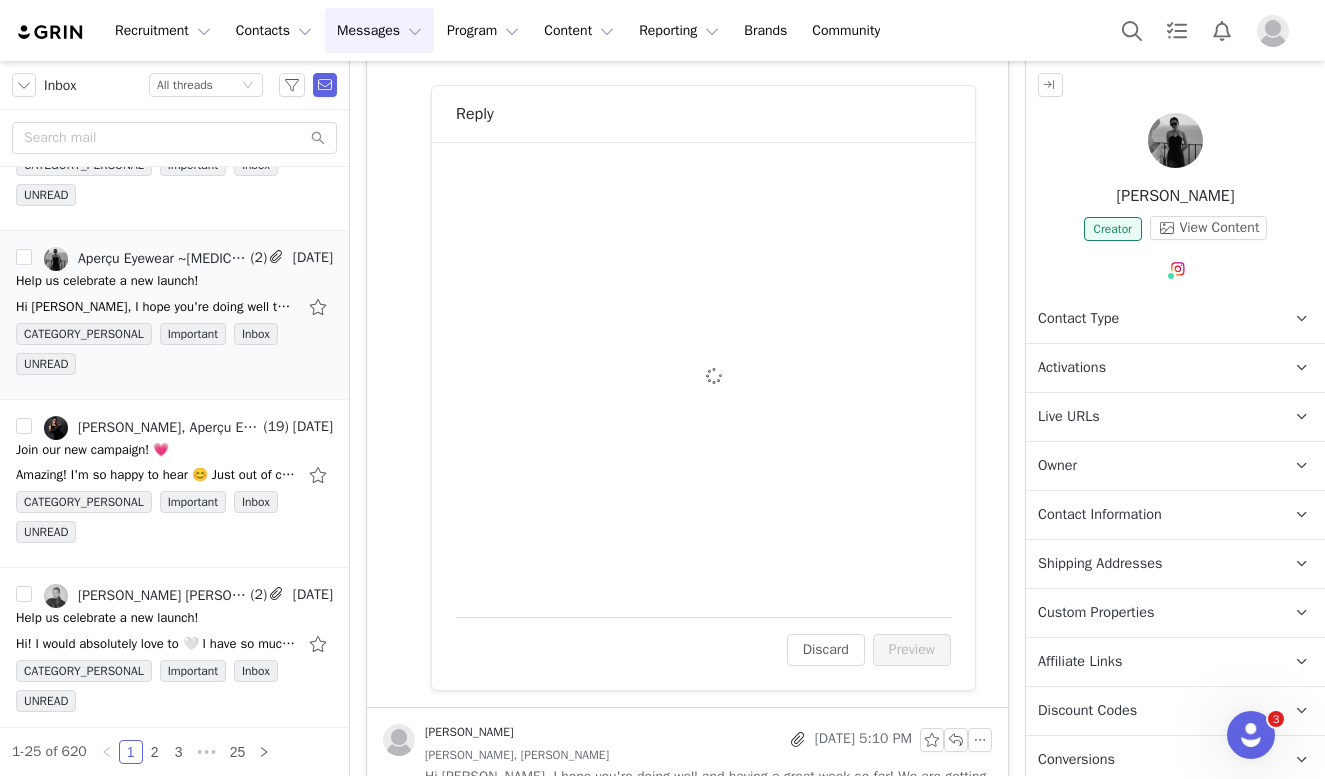 scroll, scrollTop: 808, scrollLeft: 0, axis: vertical 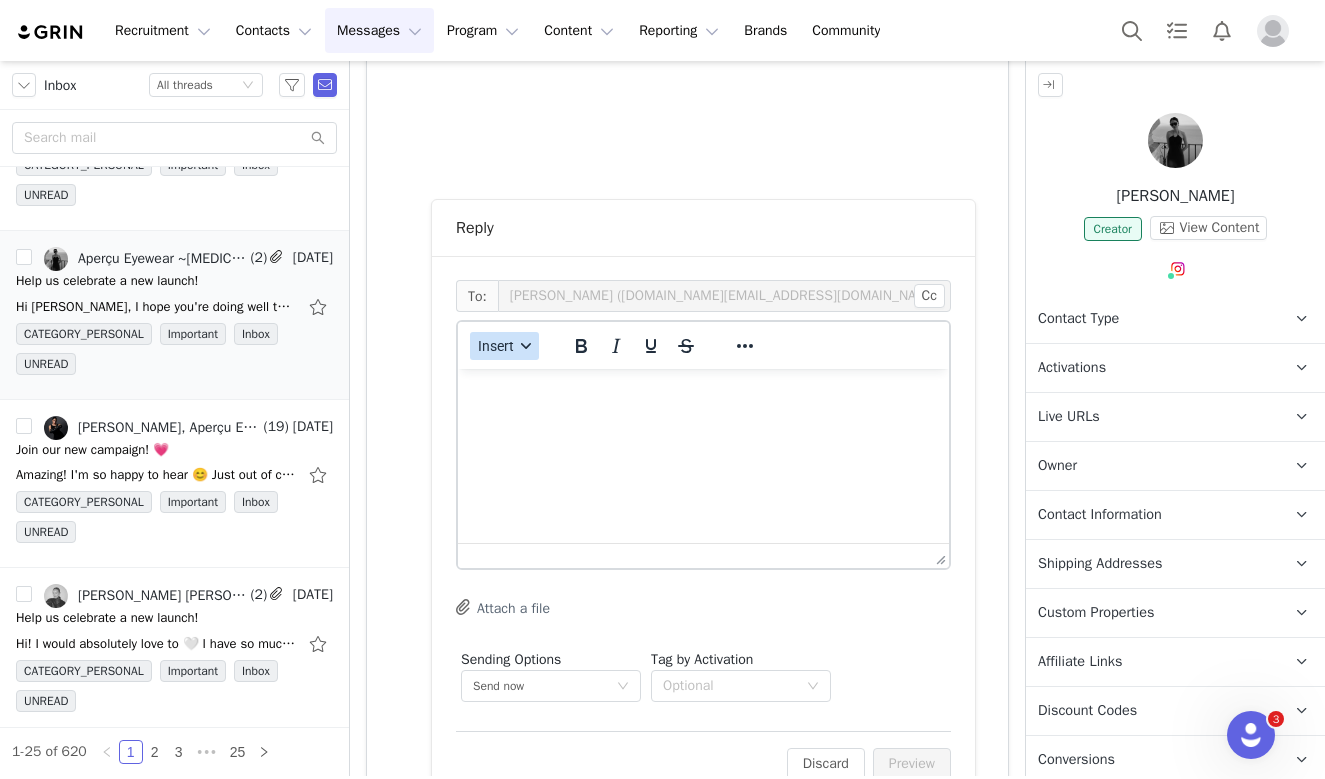 click on "Insert" at bounding box center (496, 346) 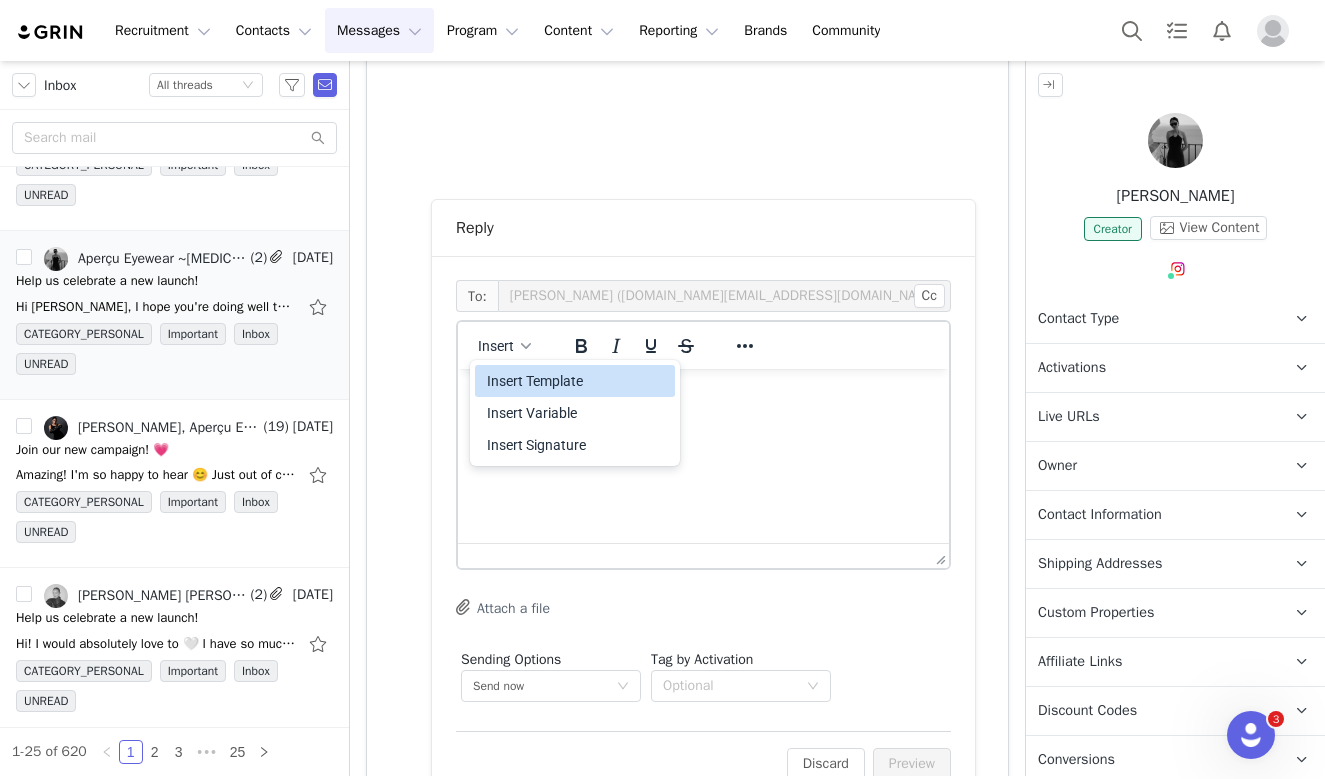 click on "Insert Template" at bounding box center [577, 381] 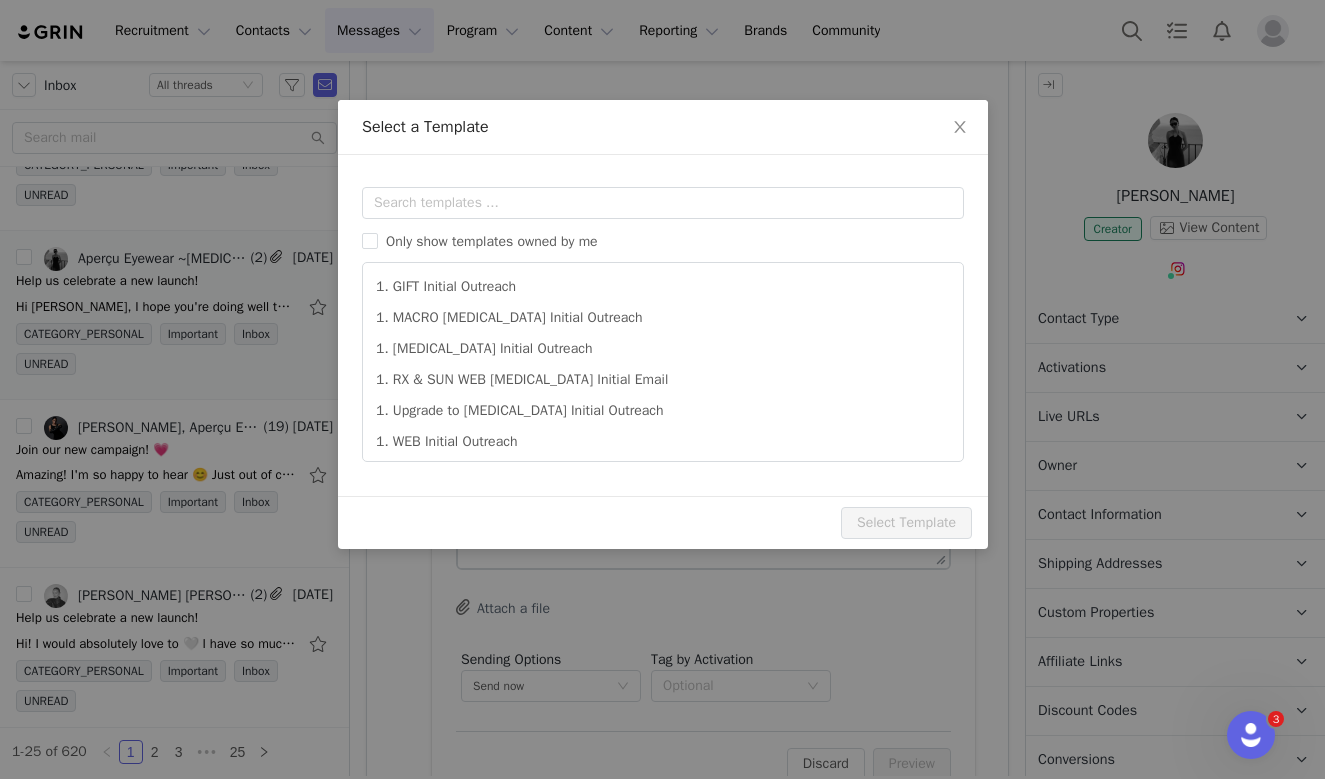 scroll, scrollTop: 0, scrollLeft: 0, axis: both 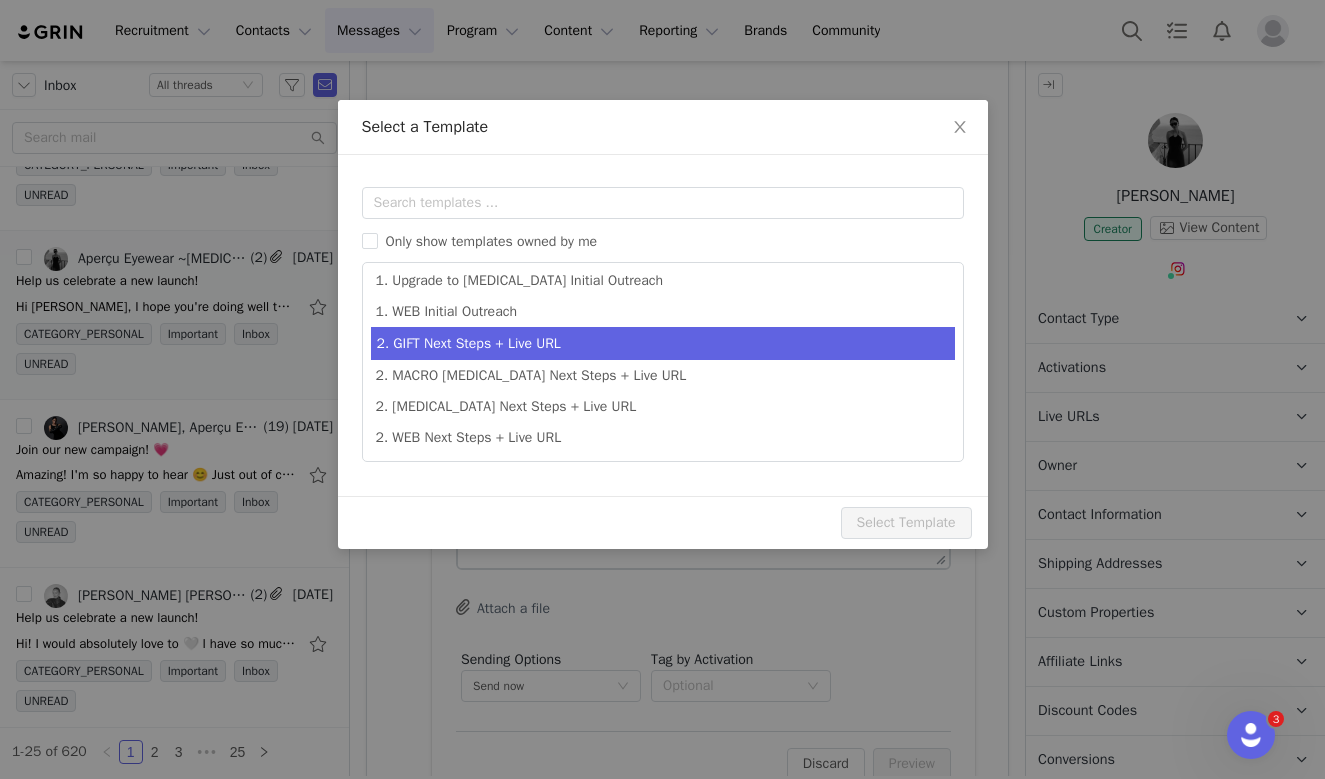 type on "Aperçu Eyewear Gifting Opportunity!" 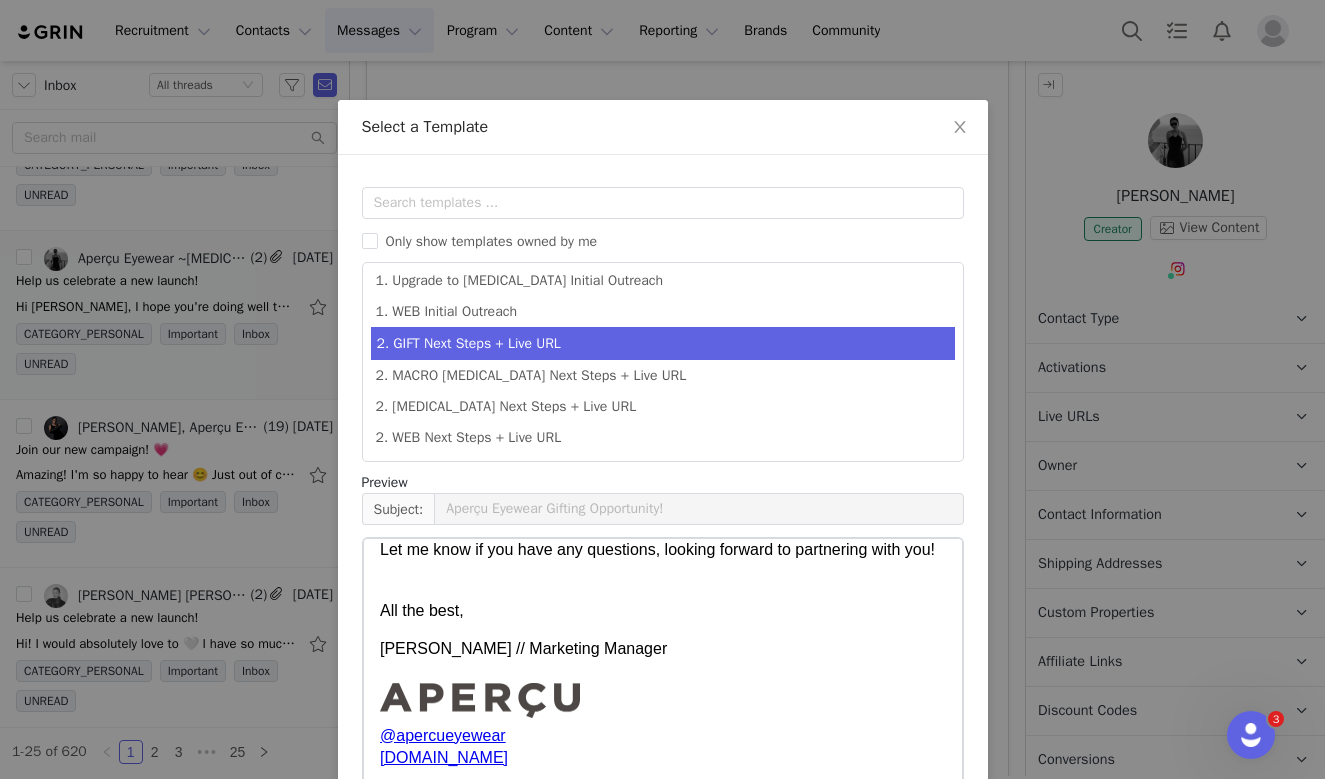 scroll, scrollTop: 277, scrollLeft: 0, axis: vertical 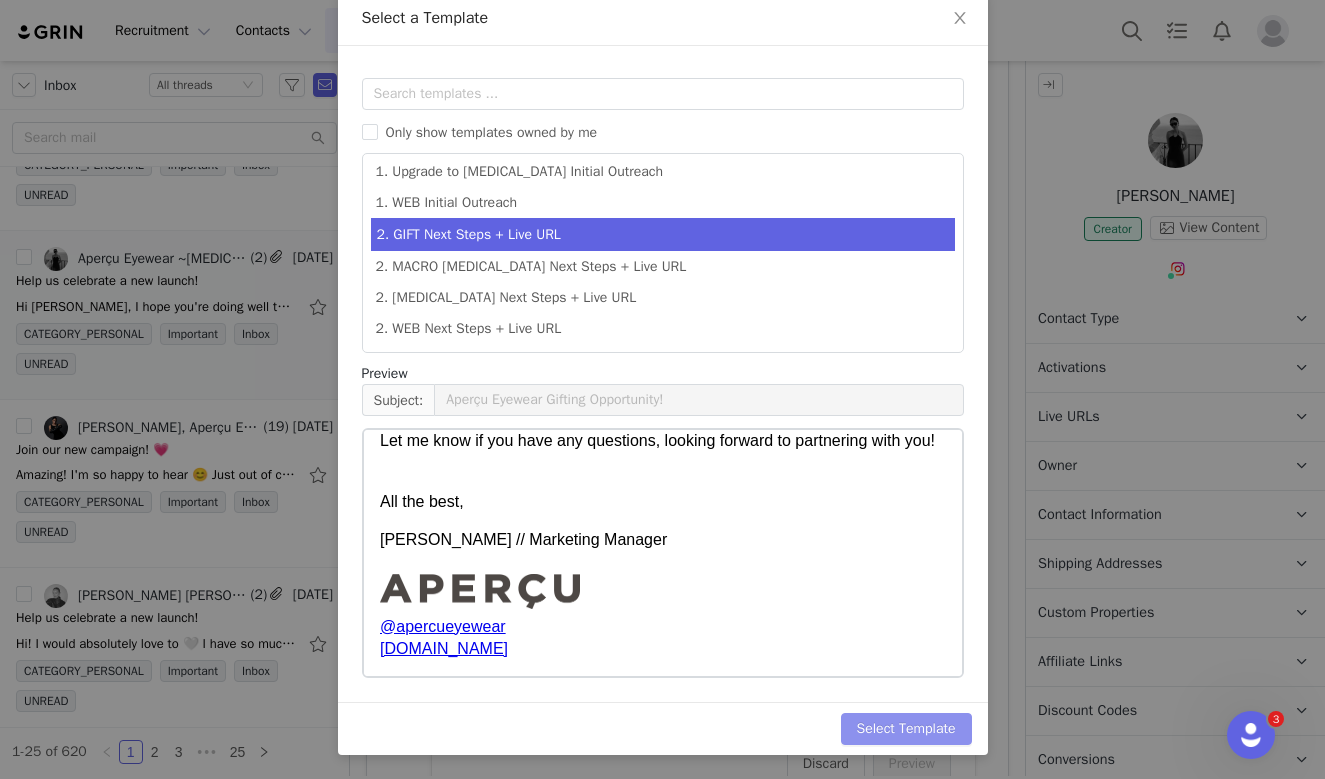 click on "Select Template" at bounding box center [906, 729] 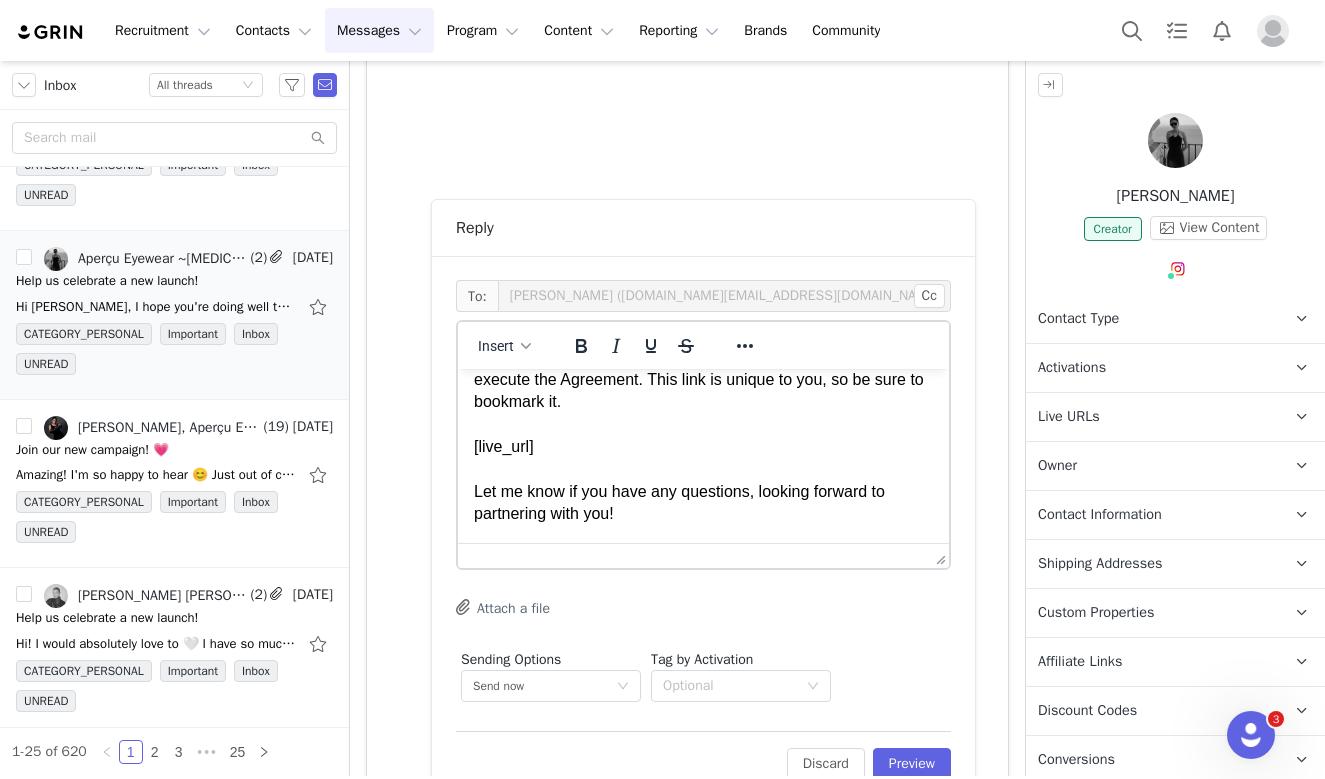 scroll, scrollTop: 272, scrollLeft: 0, axis: vertical 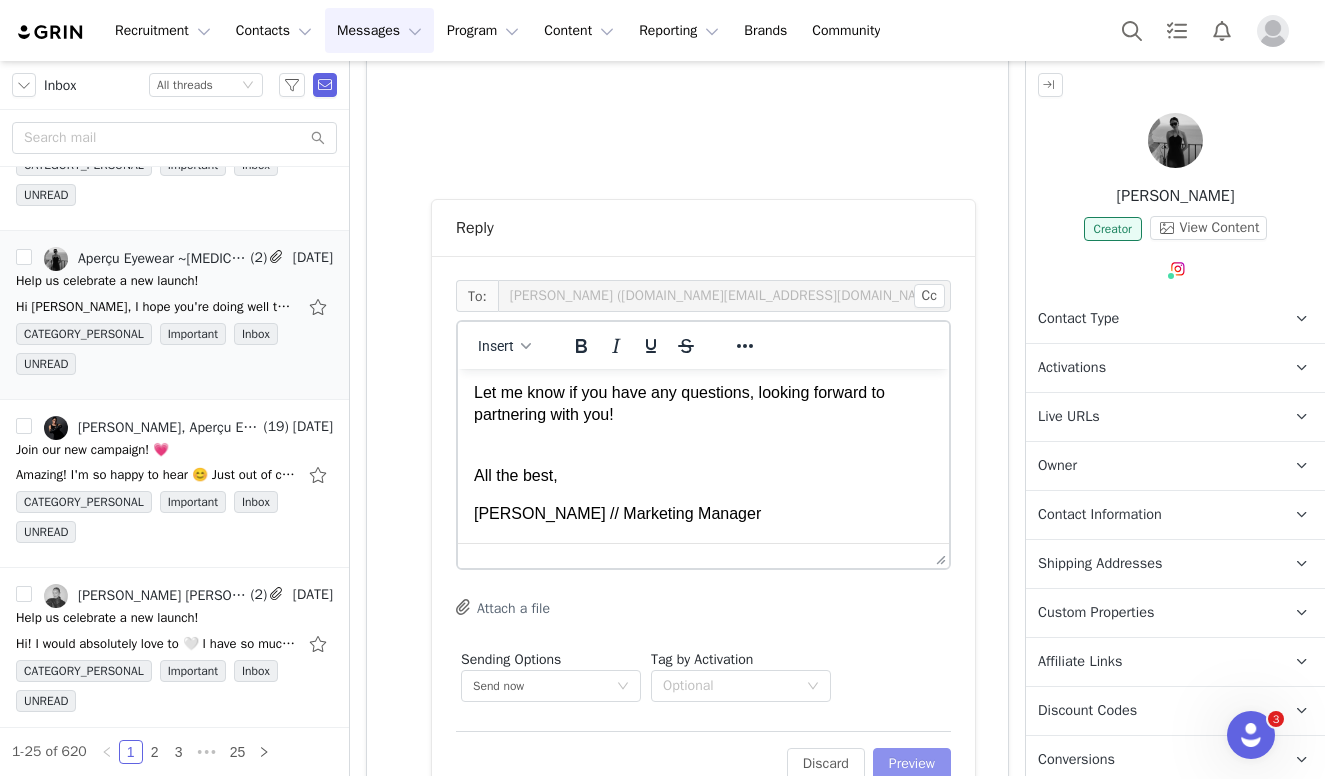 click on "Preview" at bounding box center (912, 764) 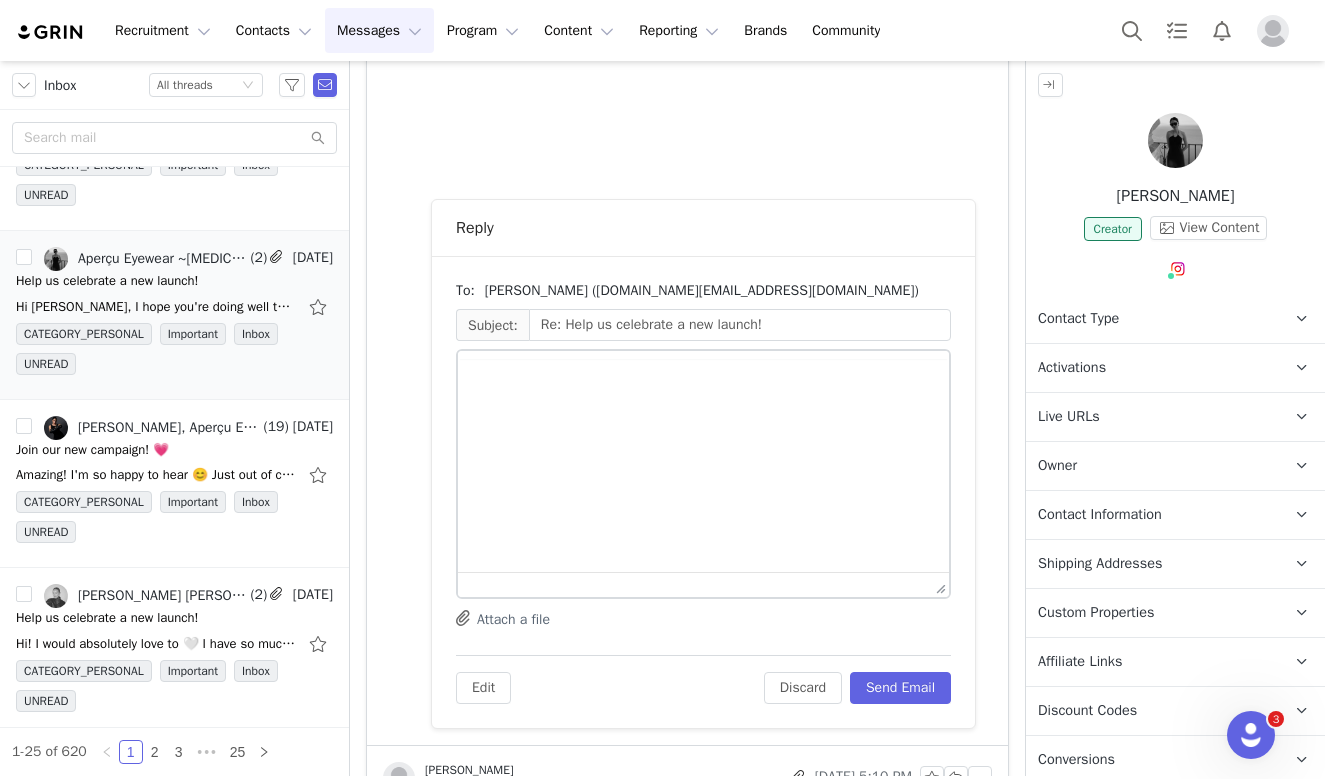 scroll, scrollTop: 732, scrollLeft: 0, axis: vertical 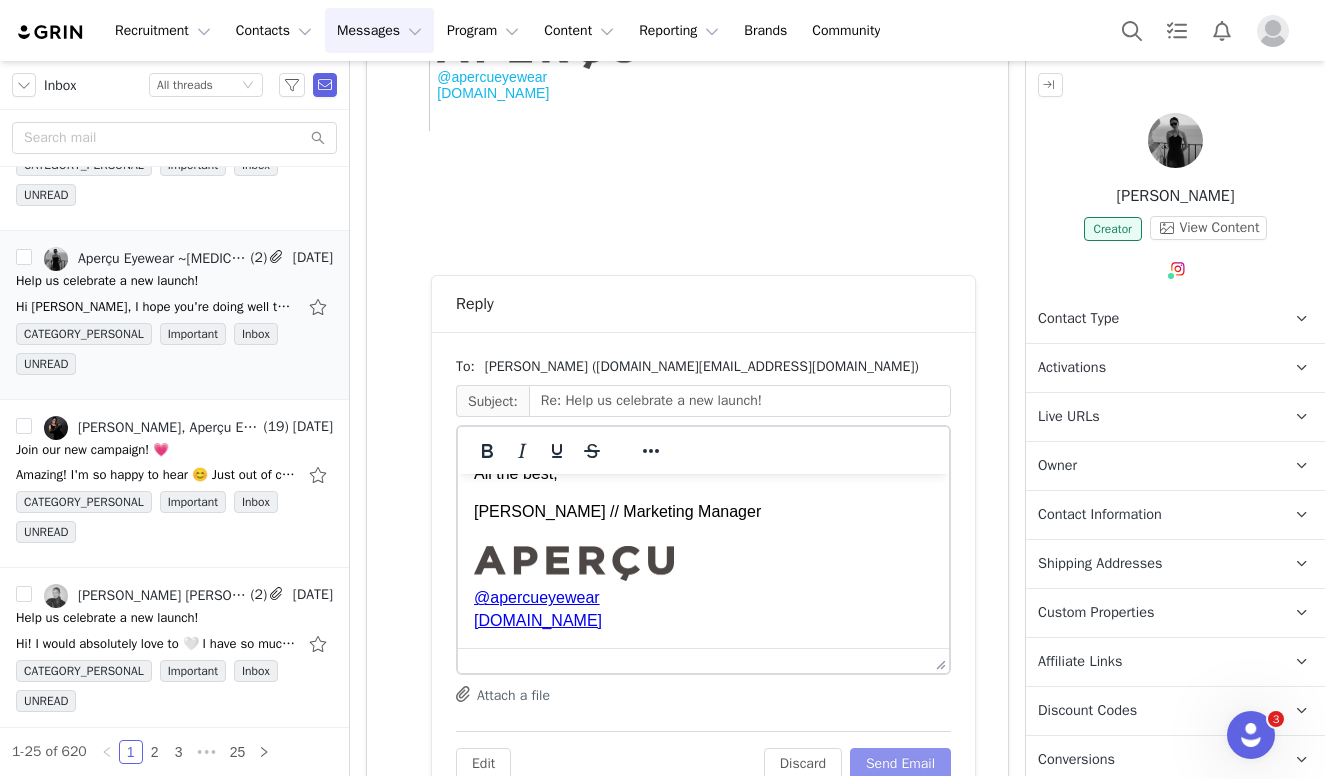 click on "Send Email" at bounding box center [900, 764] 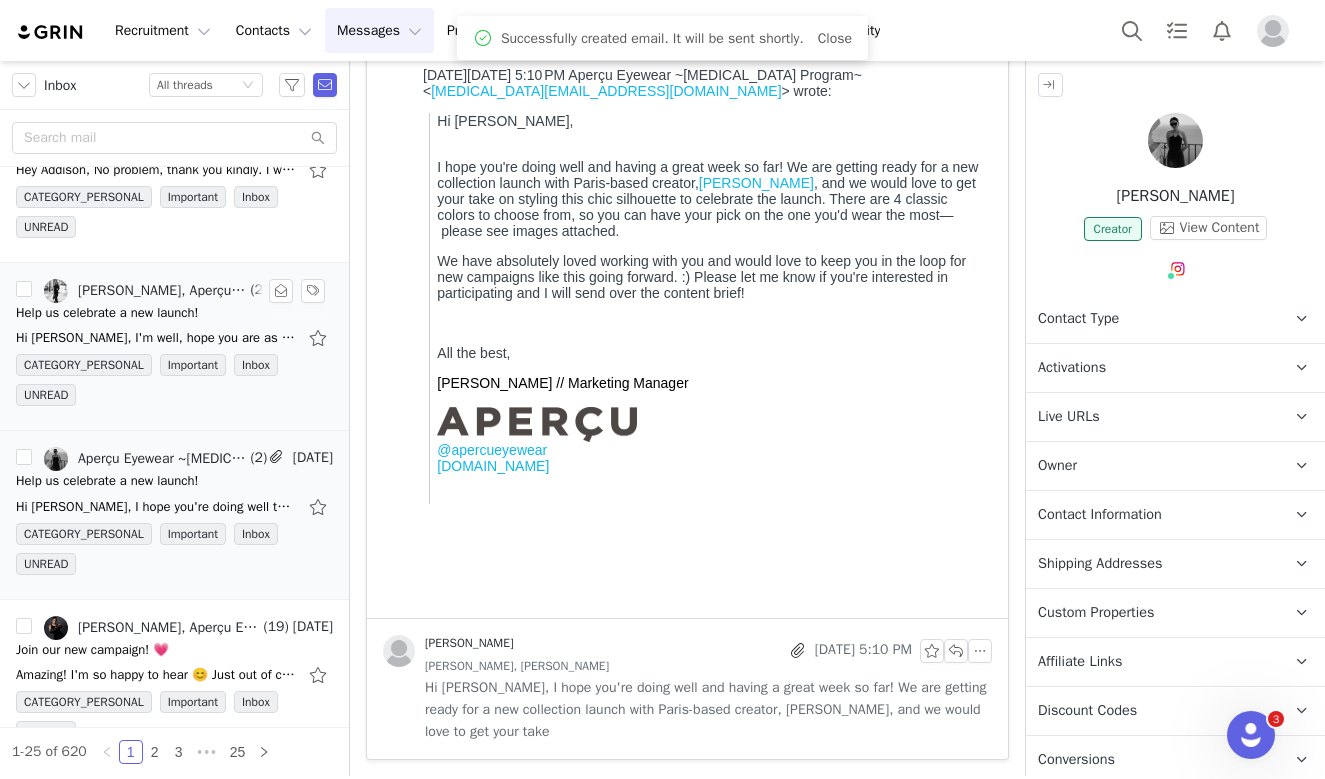 click on "Help us celebrate a new launch!" at bounding box center [107, 313] 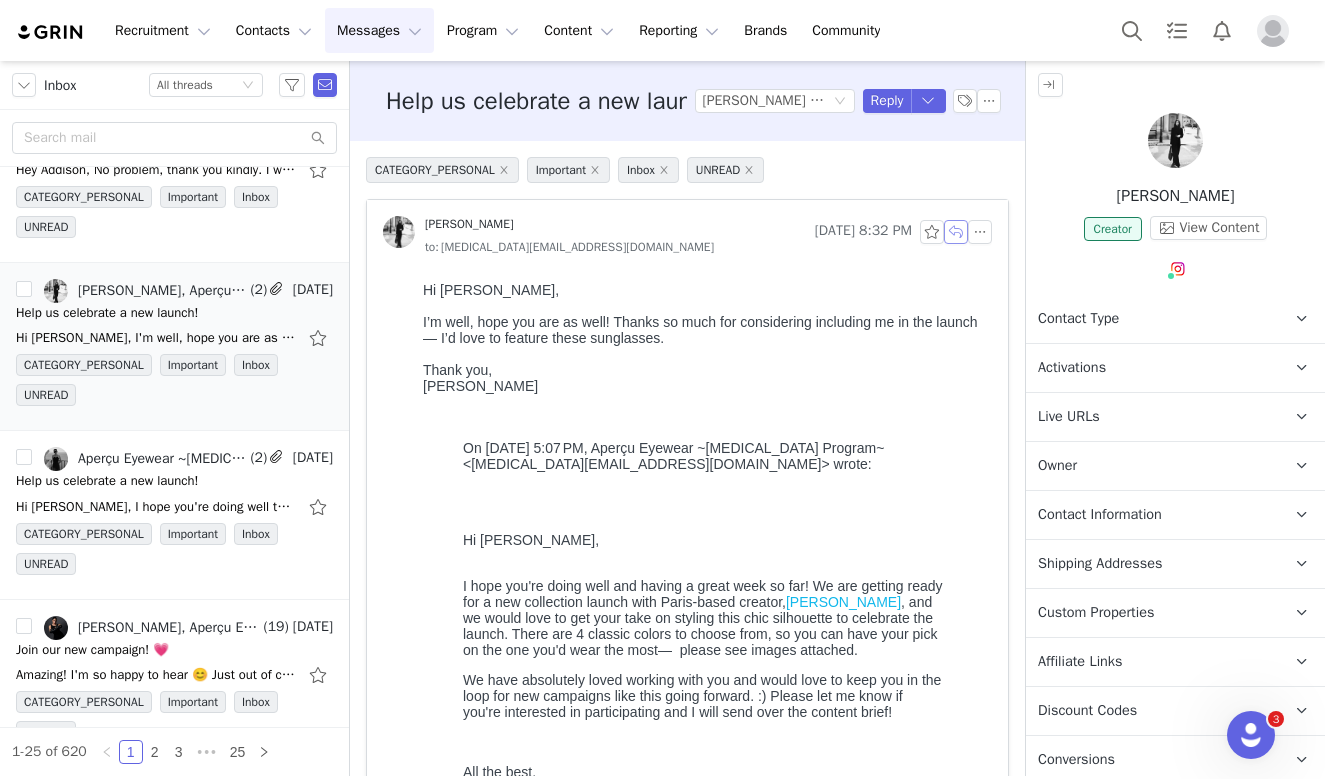 click at bounding box center (956, 232) 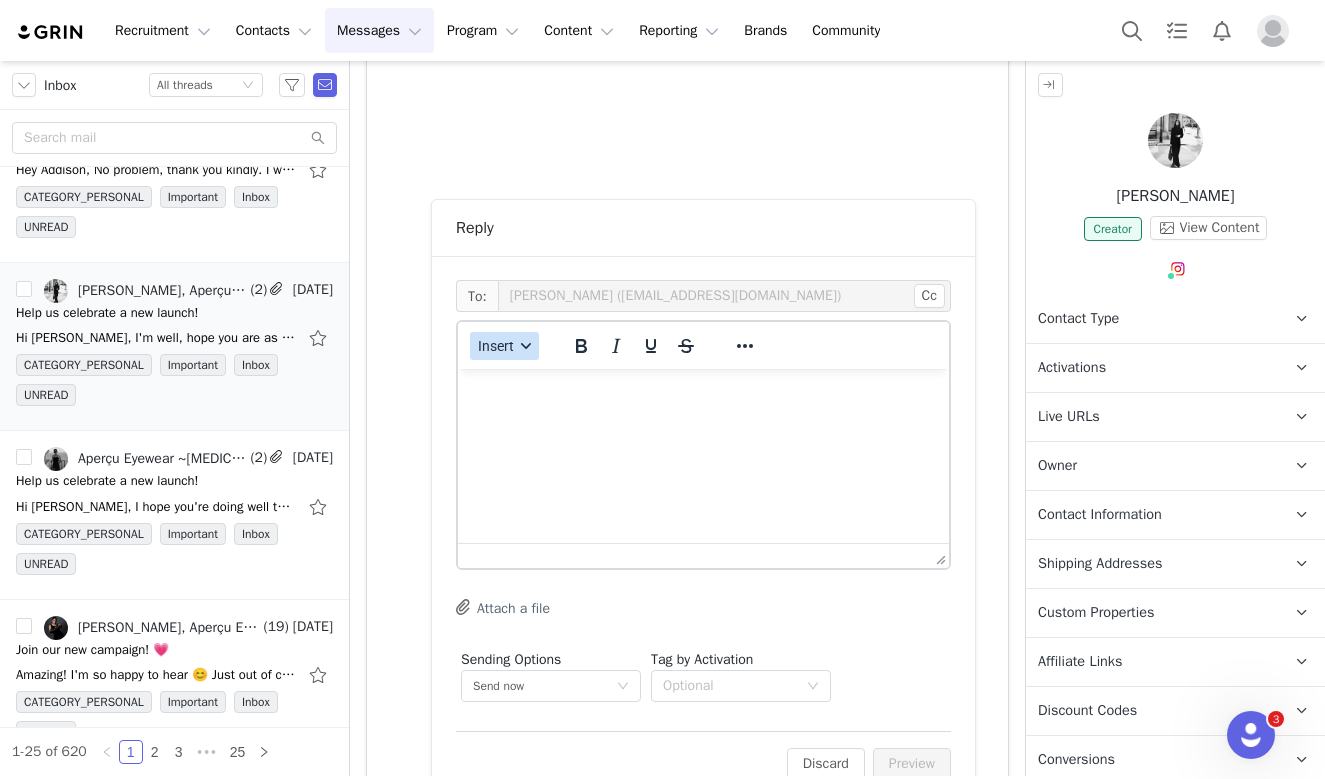 click on "Insert" at bounding box center (496, 346) 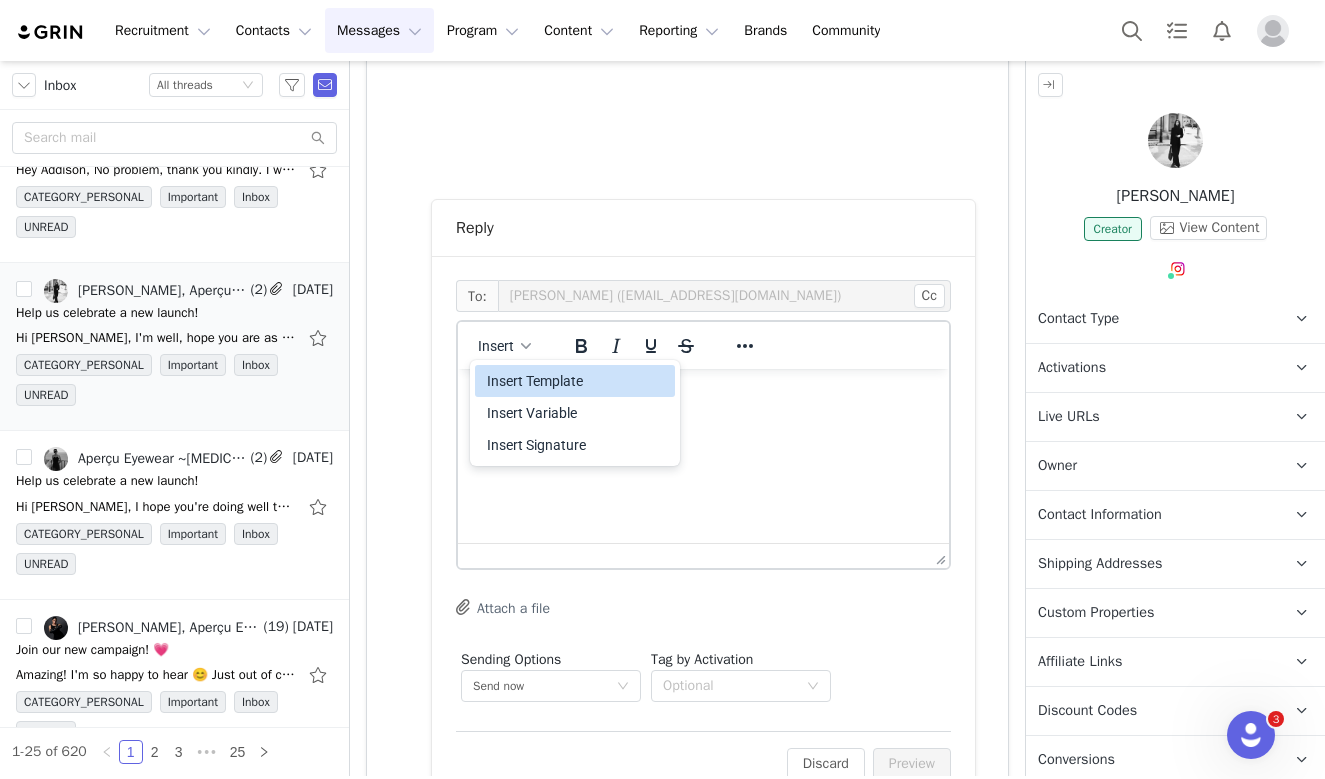 click on "Insert Template" at bounding box center [577, 381] 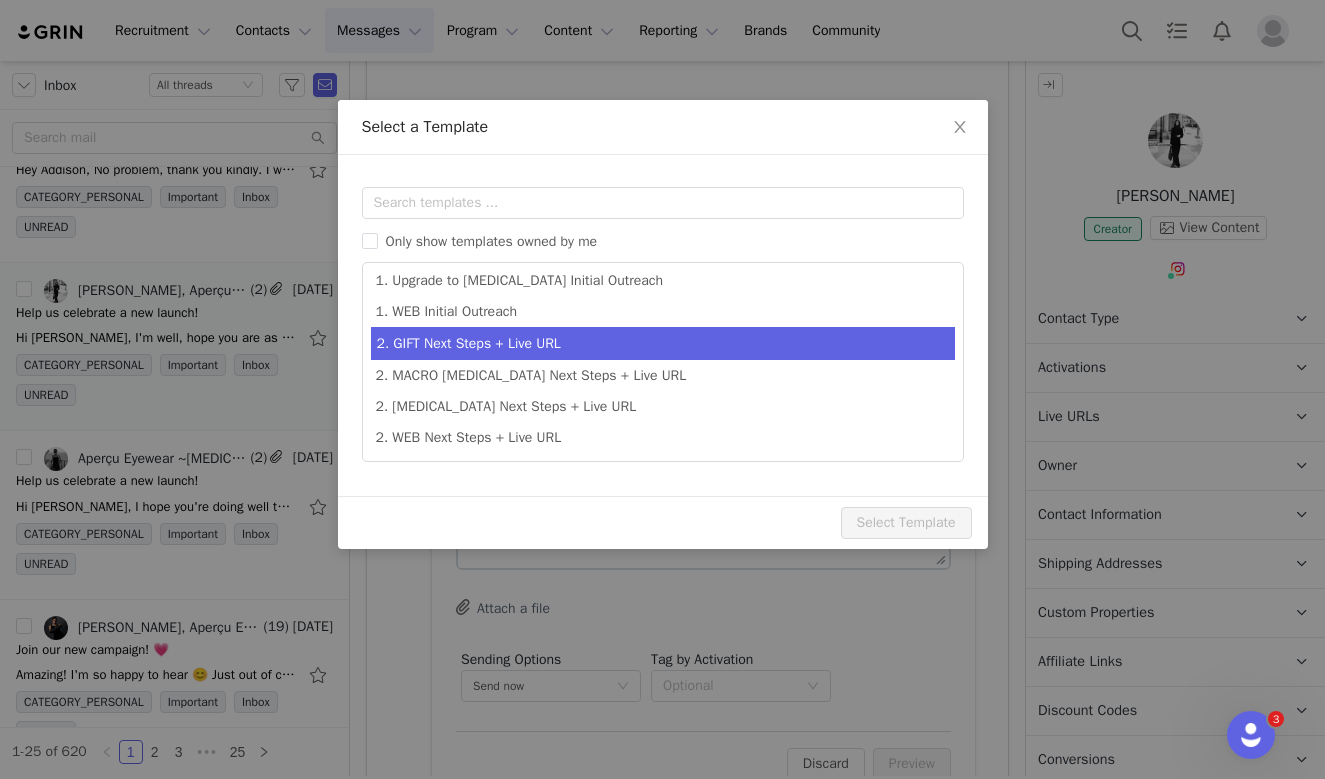 type on "Aperçu Eyewear Gifting Opportunity!" 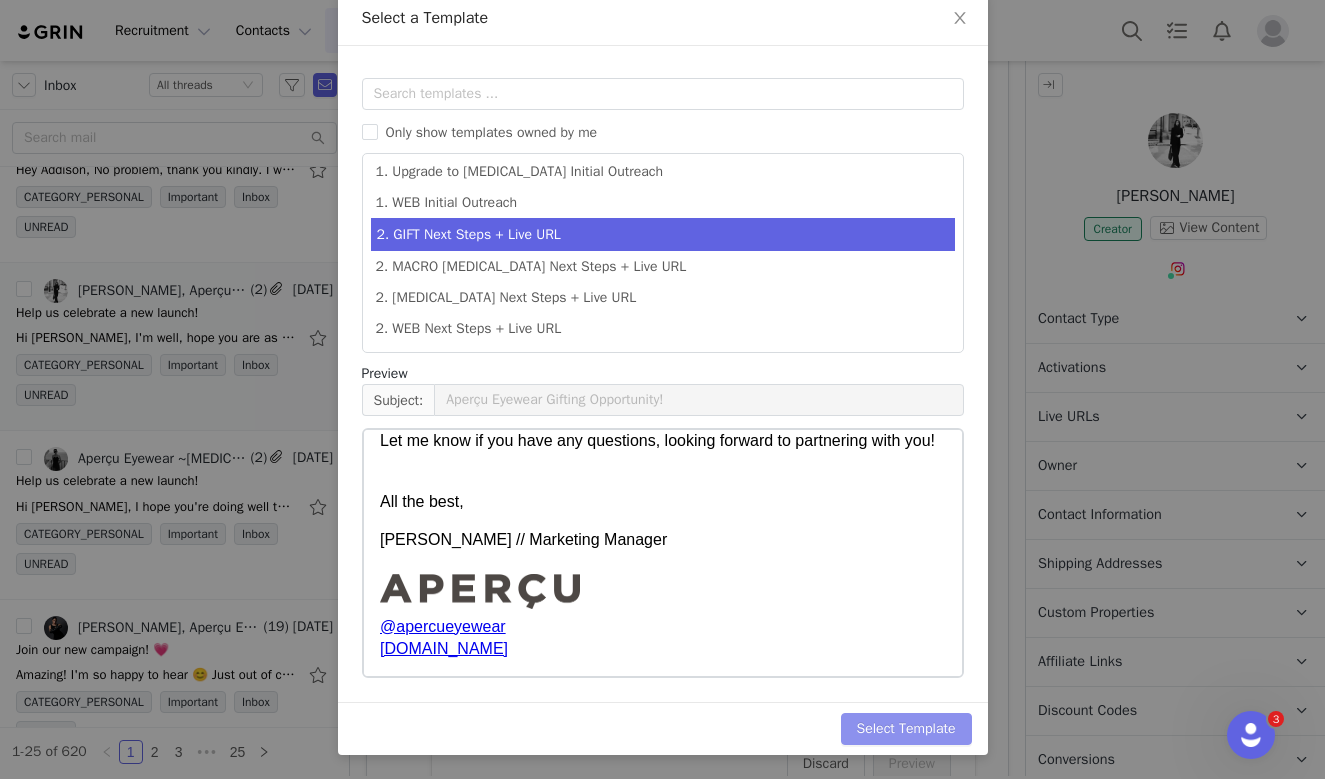 click on "Select Template" at bounding box center (906, 729) 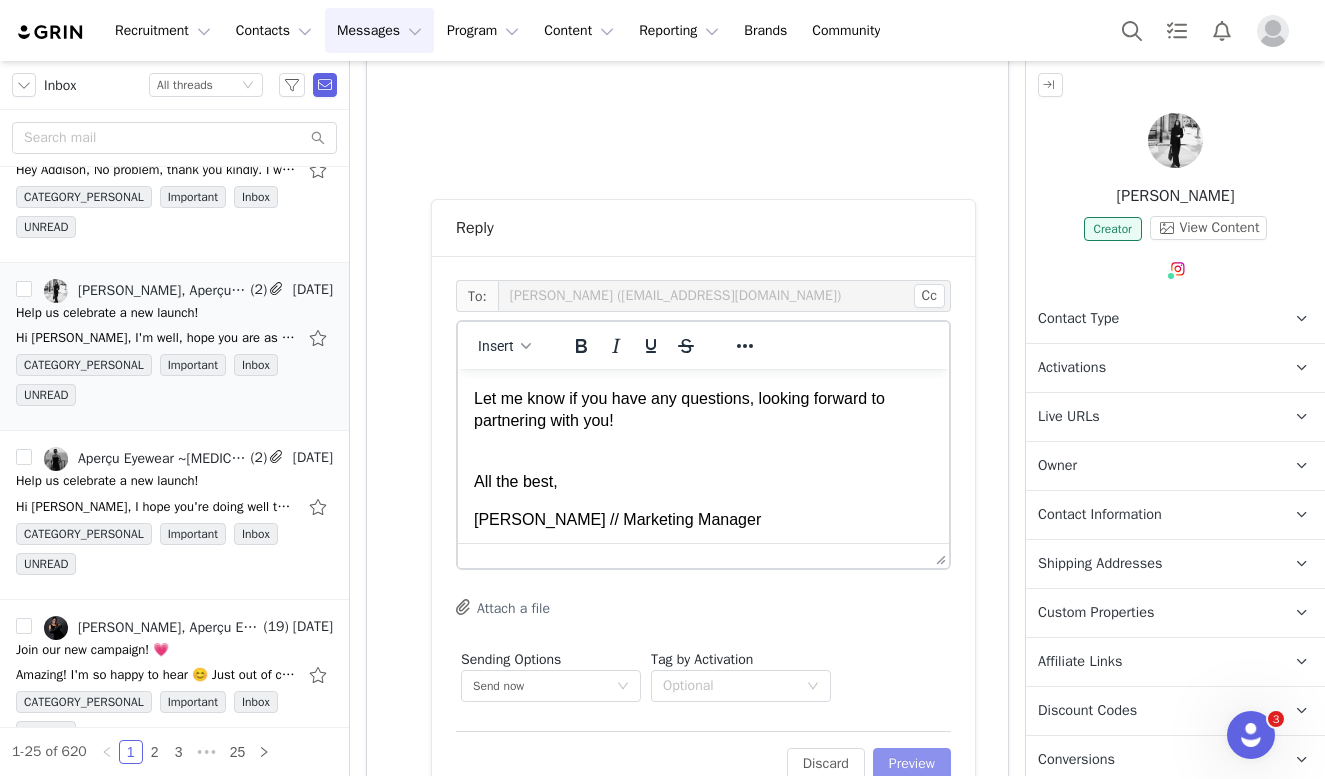 click on "Preview" at bounding box center [912, 764] 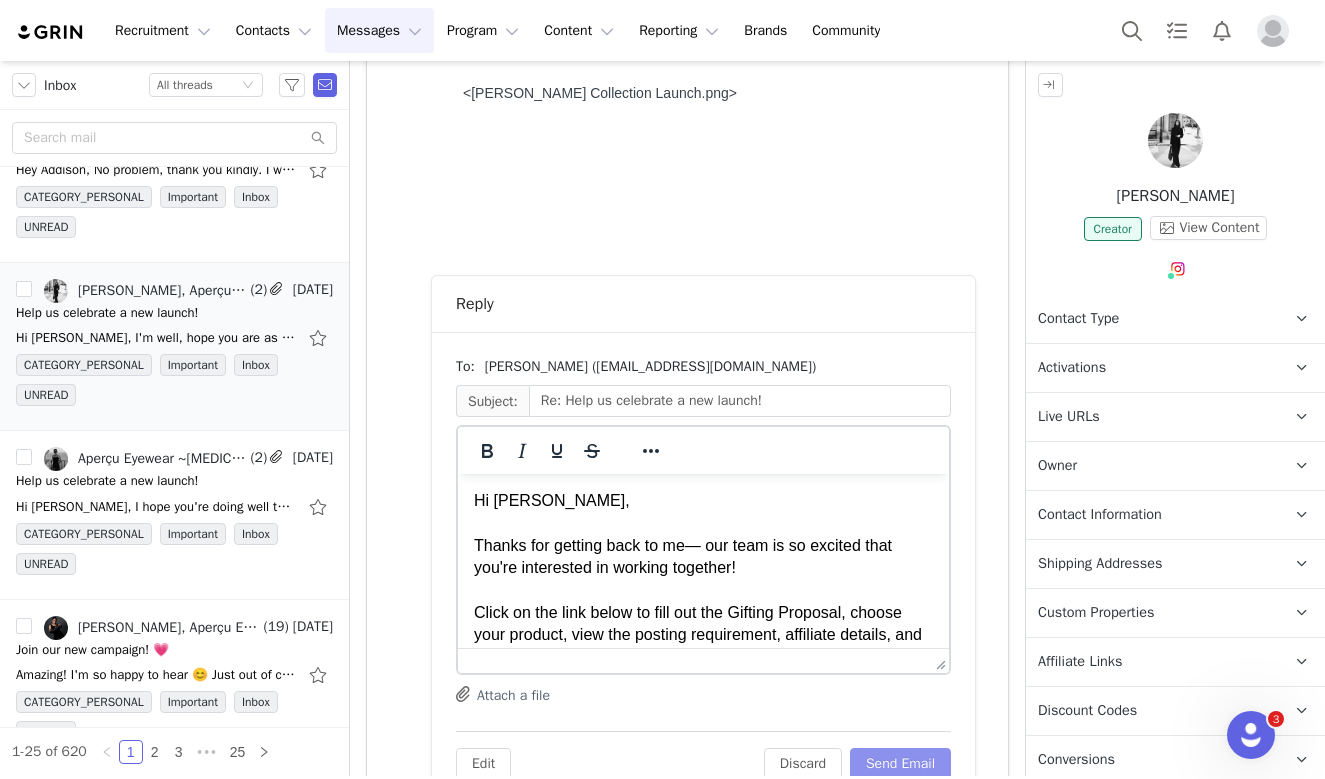 click on "Send Email" at bounding box center [900, 764] 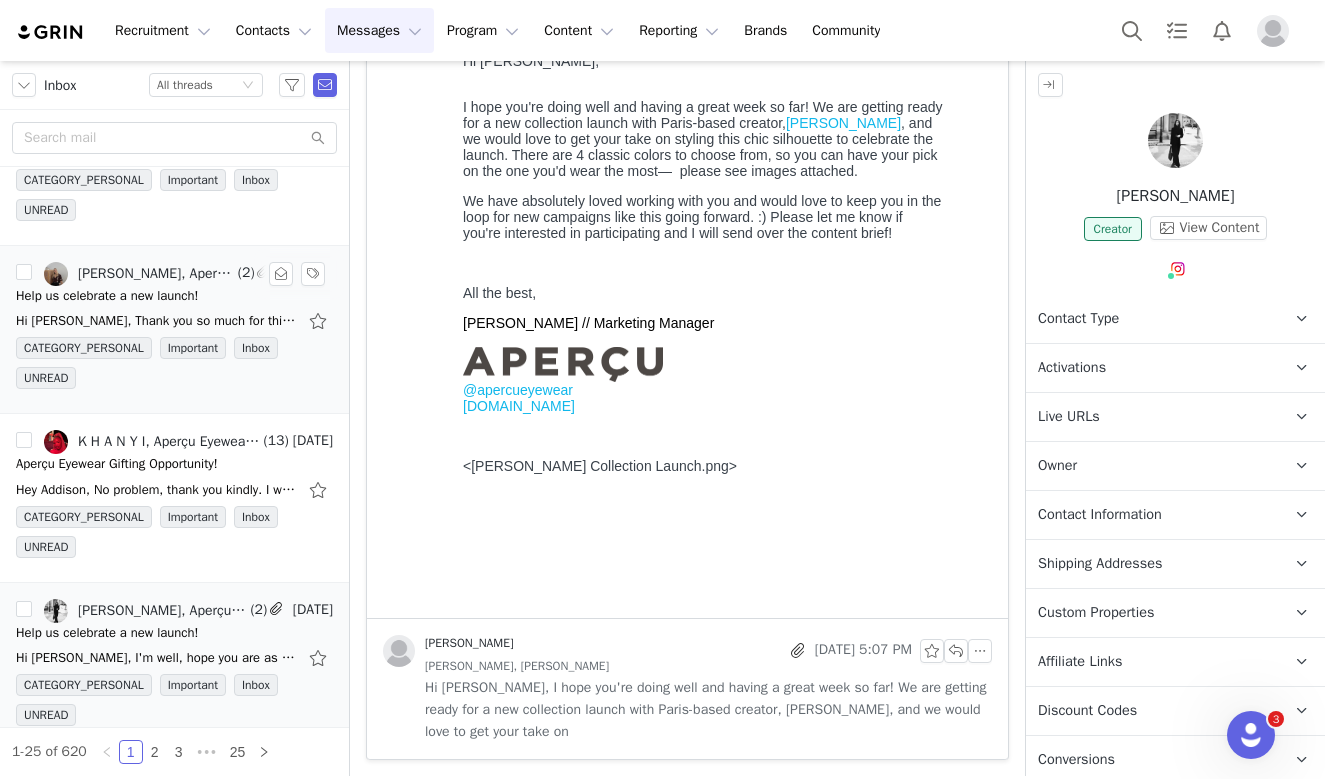 click on "Hi [PERSON_NAME], Thank you so much for thinking of me - I would love to support Aperçu with this launch but would kindly need to charge a content fee if there is any budget towards this project? Kindest, Dom" at bounding box center [174, 321] 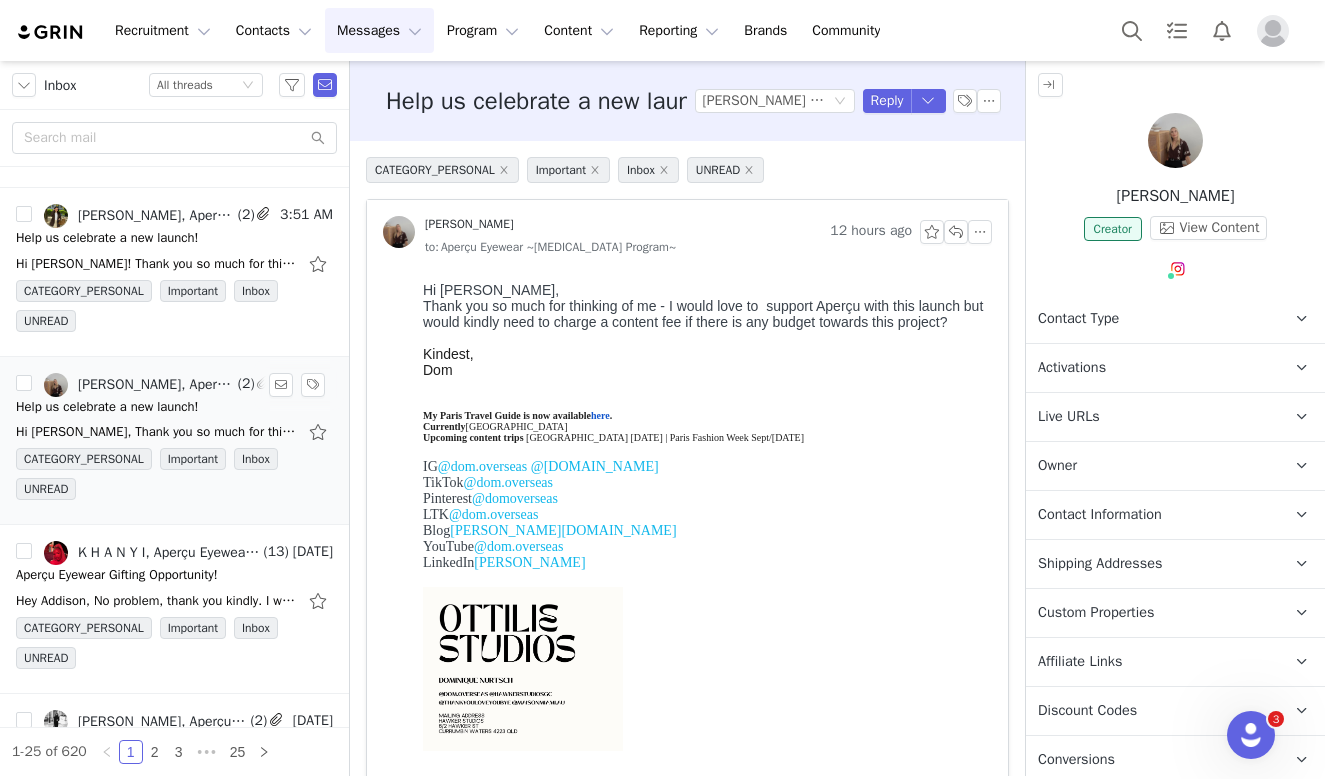 scroll, scrollTop: 288, scrollLeft: 0, axis: vertical 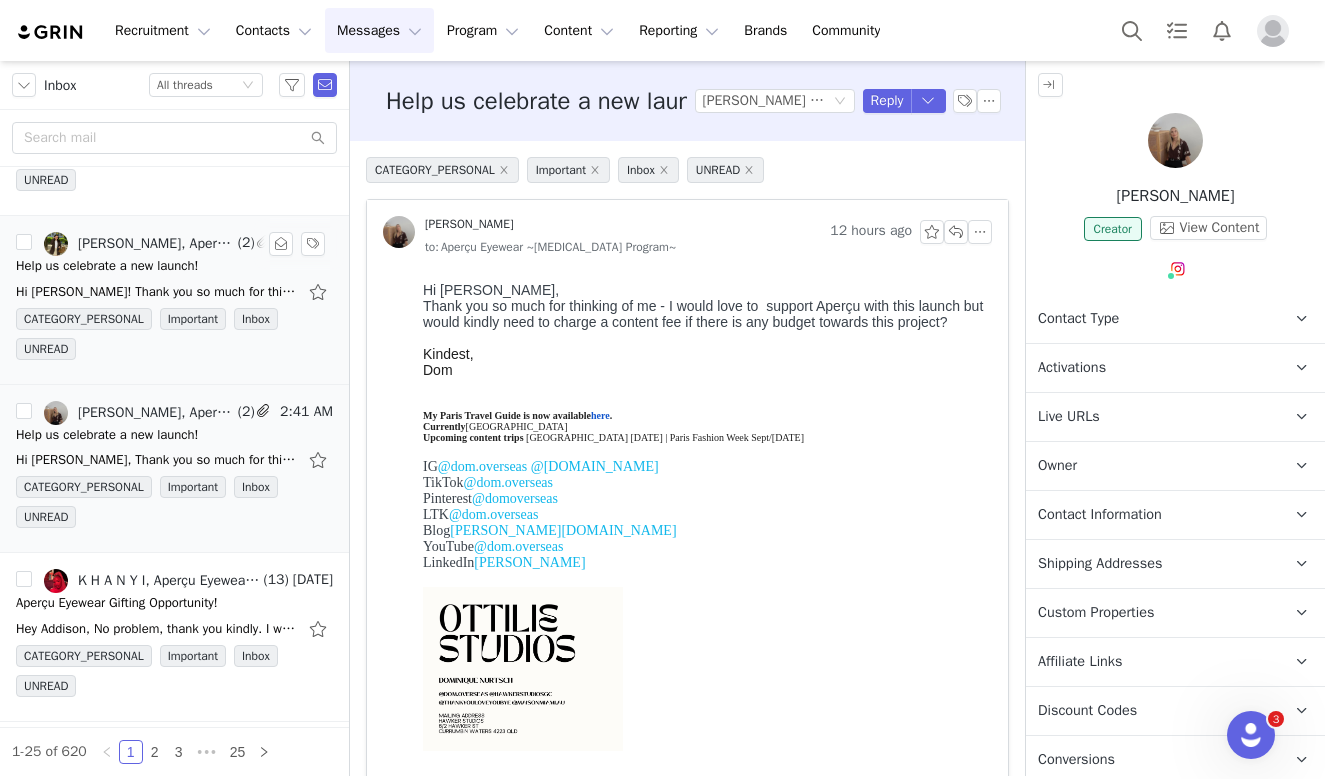 click on "Hi Lauren! Thank you so much for thinking of me! I'm doing great and hope you're having a lovely week as well. I'd absolutely love to be part of this campaign- the new collection looks" at bounding box center (156, 292) 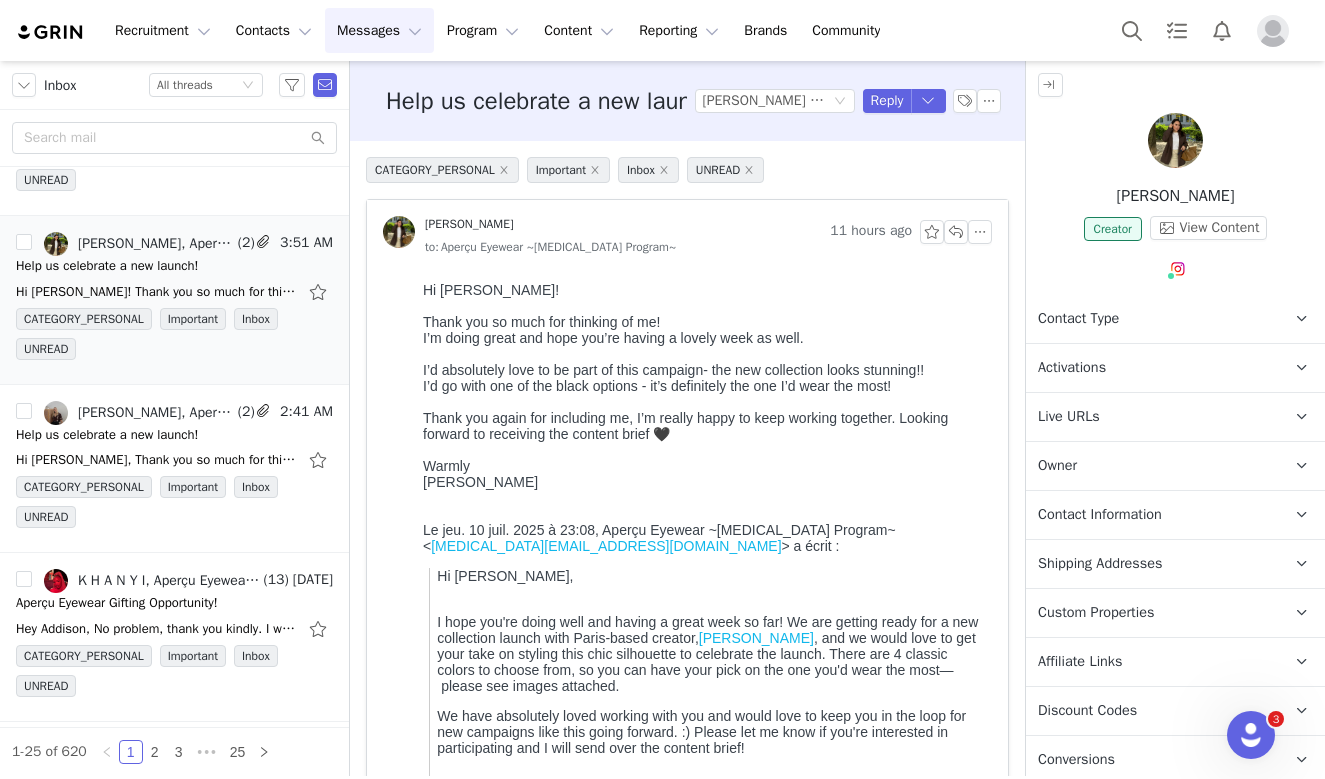 scroll, scrollTop: 0, scrollLeft: 0, axis: both 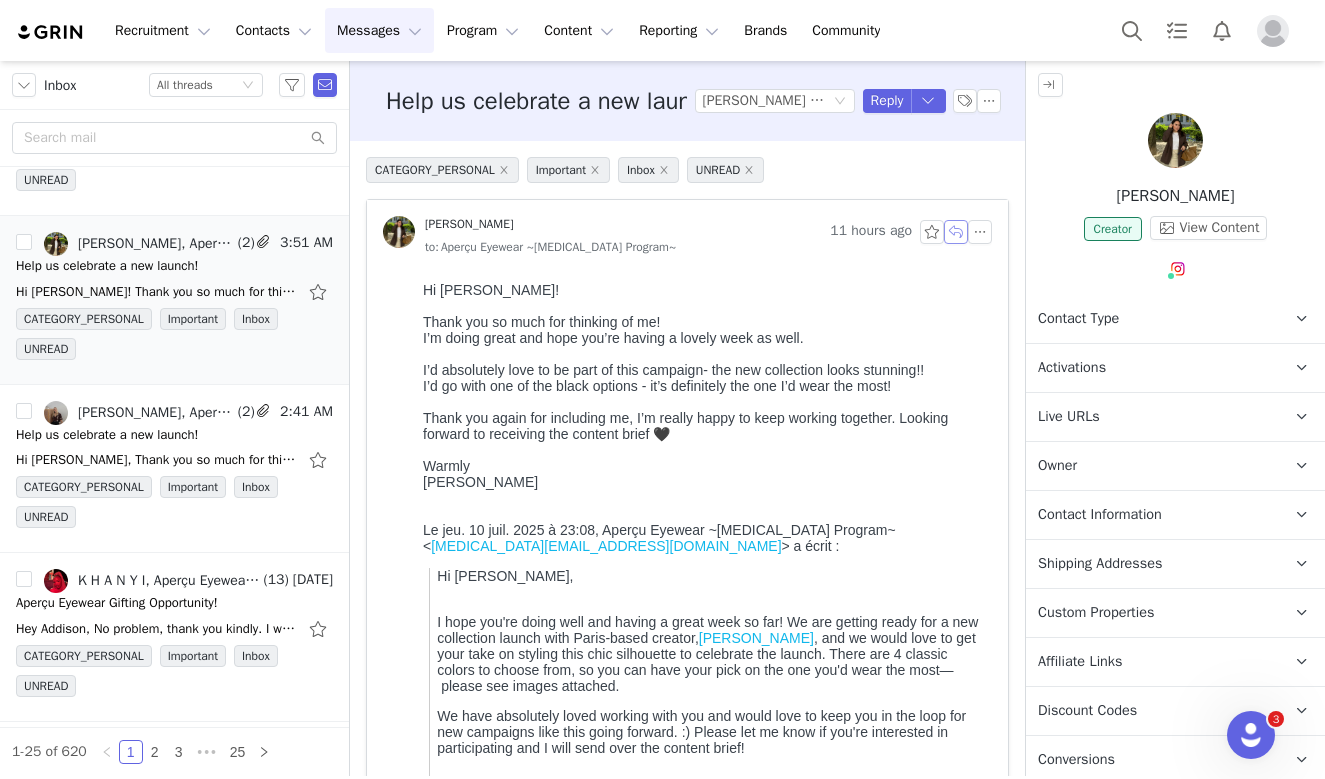 click at bounding box center [956, 232] 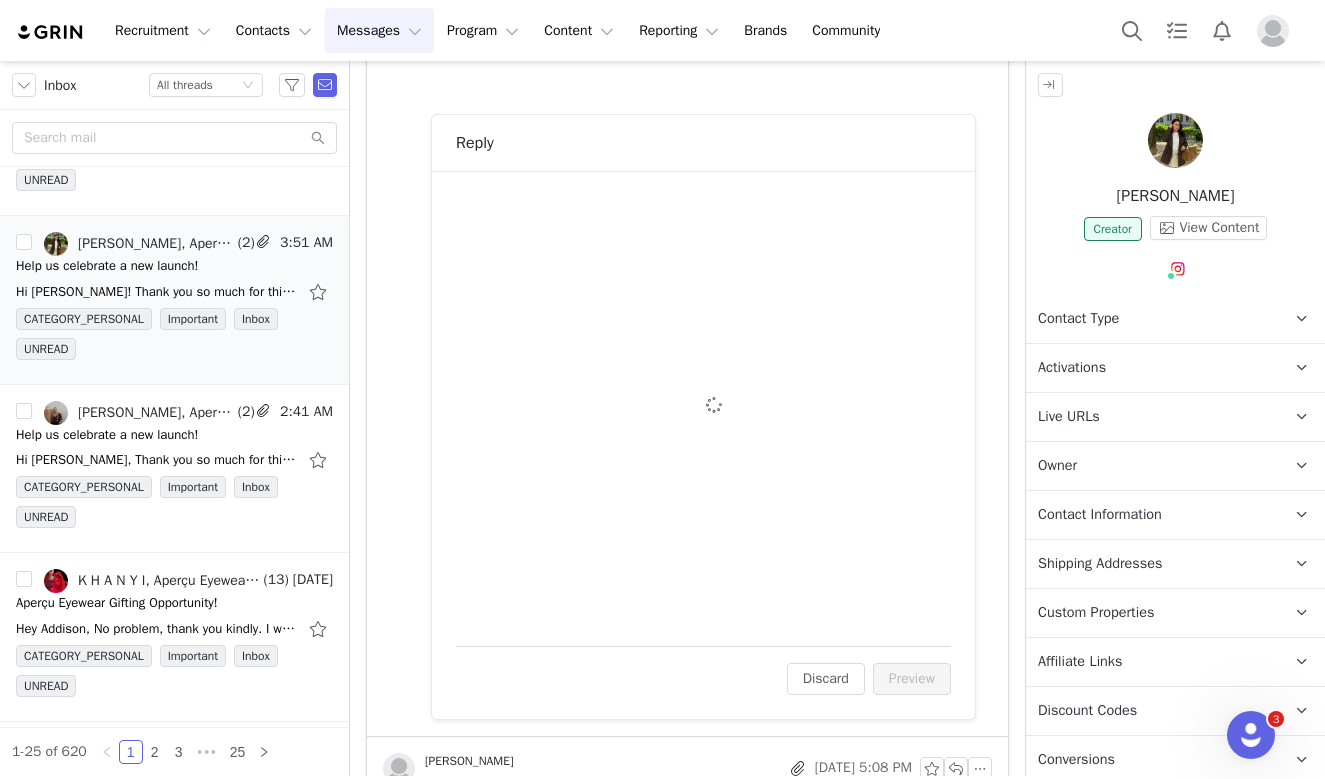 scroll, scrollTop: 906, scrollLeft: 0, axis: vertical 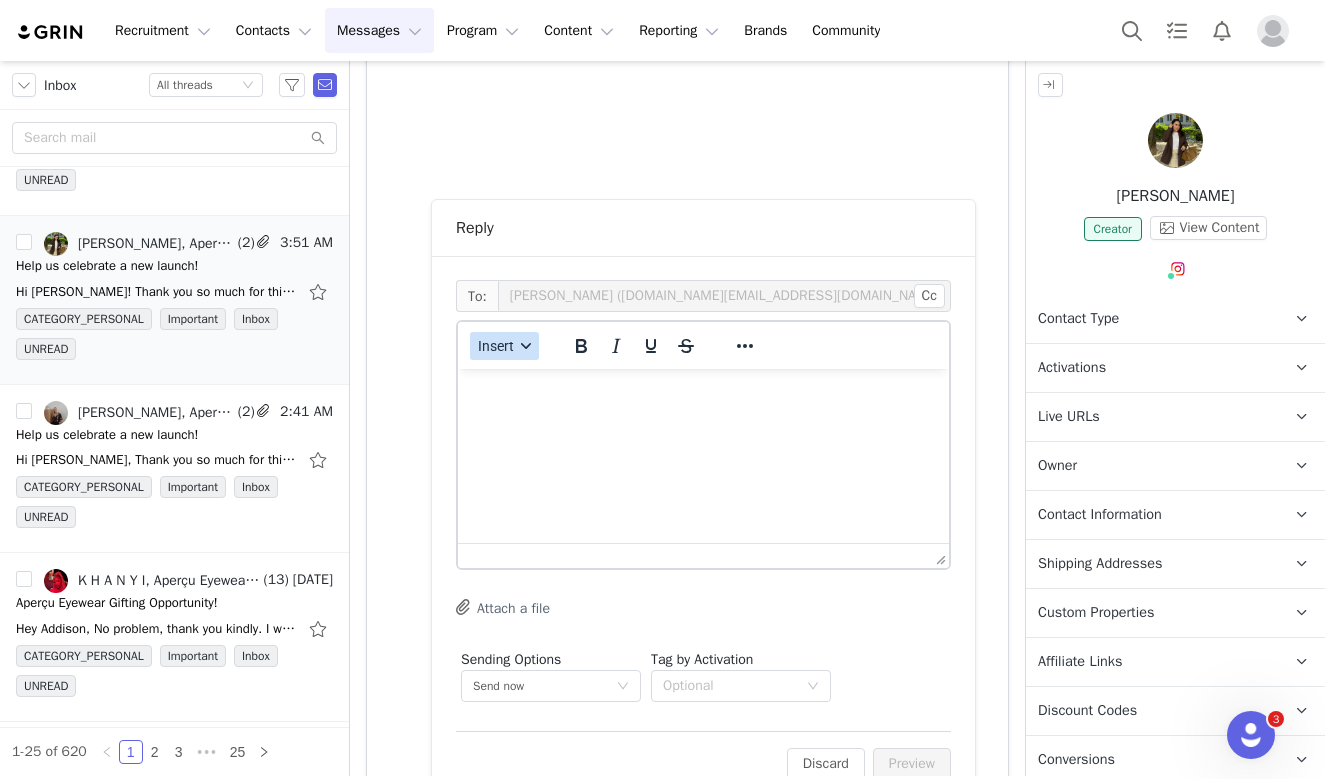click at bounding box center (526, 346) 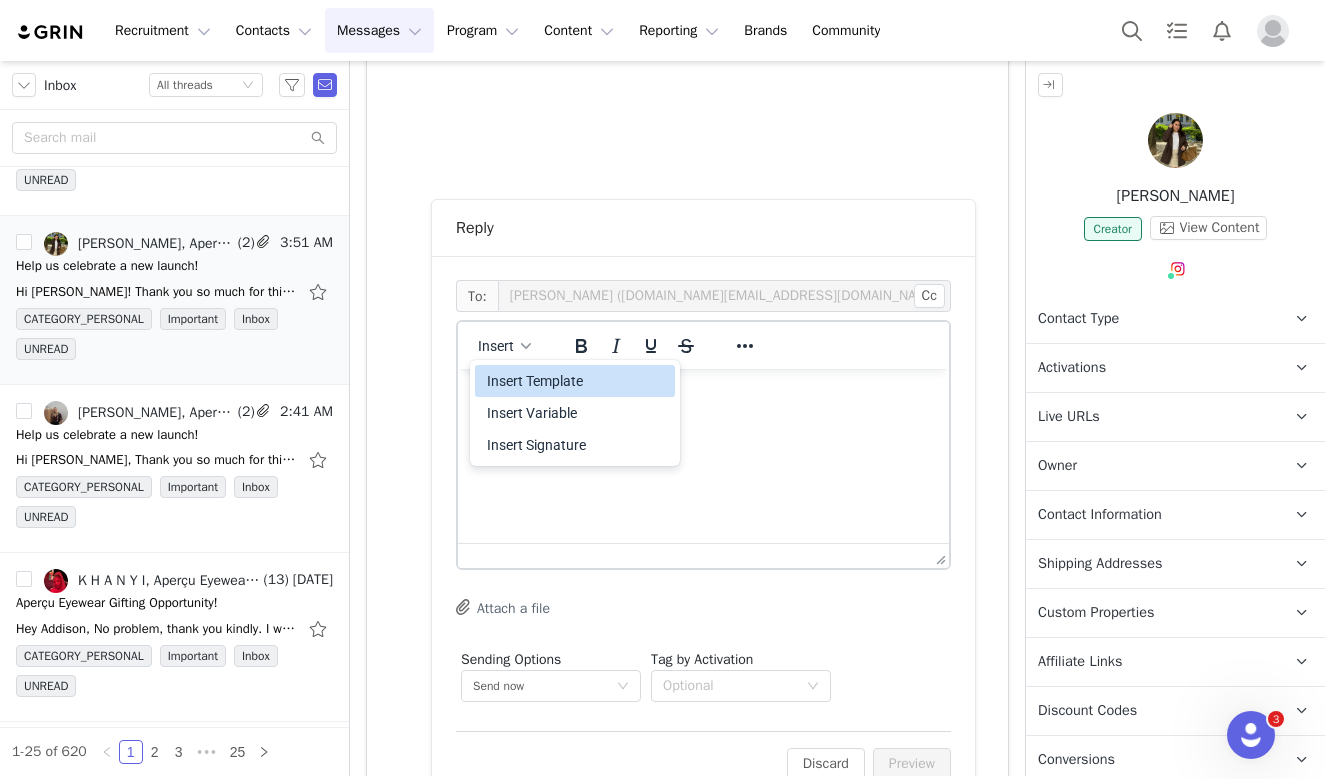 click on "Insert Template" at bounding box center (575, 381) 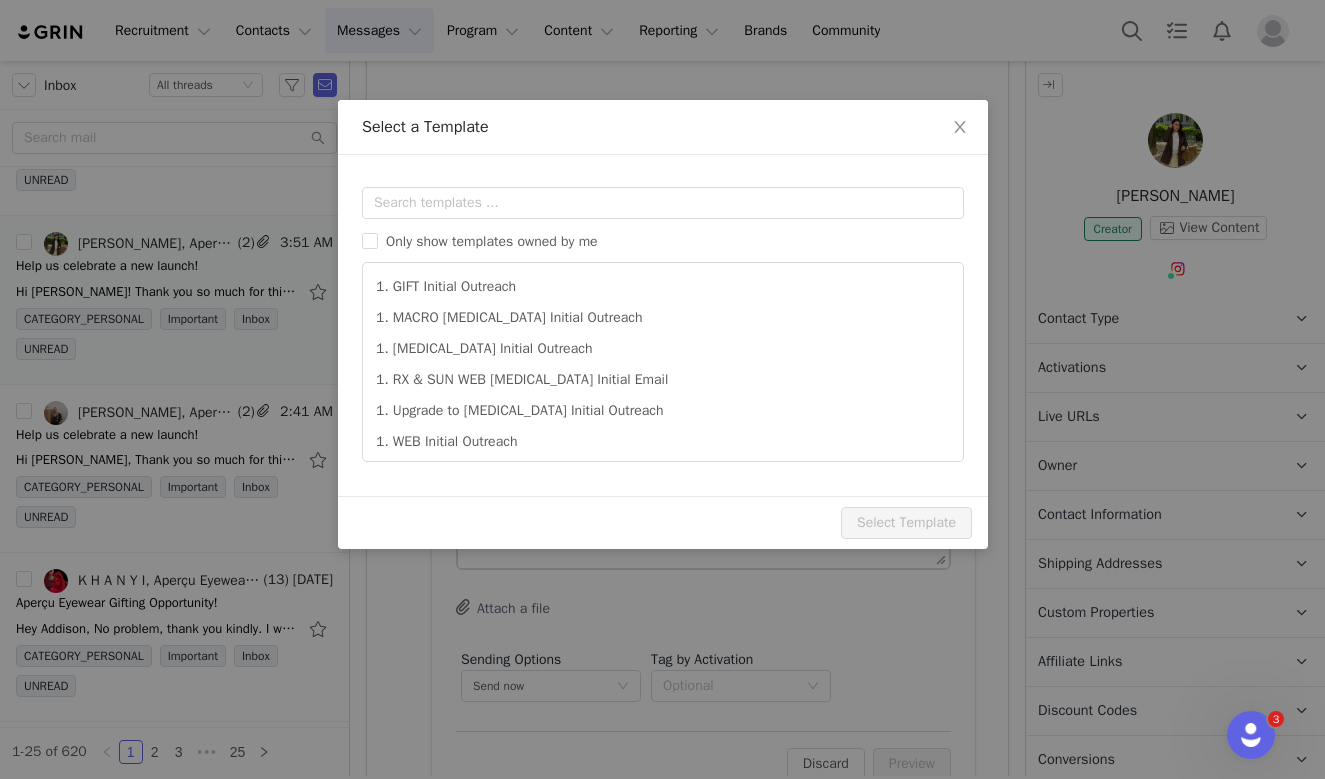 scroll, scrollTop: 0, scrollLeft: 0, axis: both 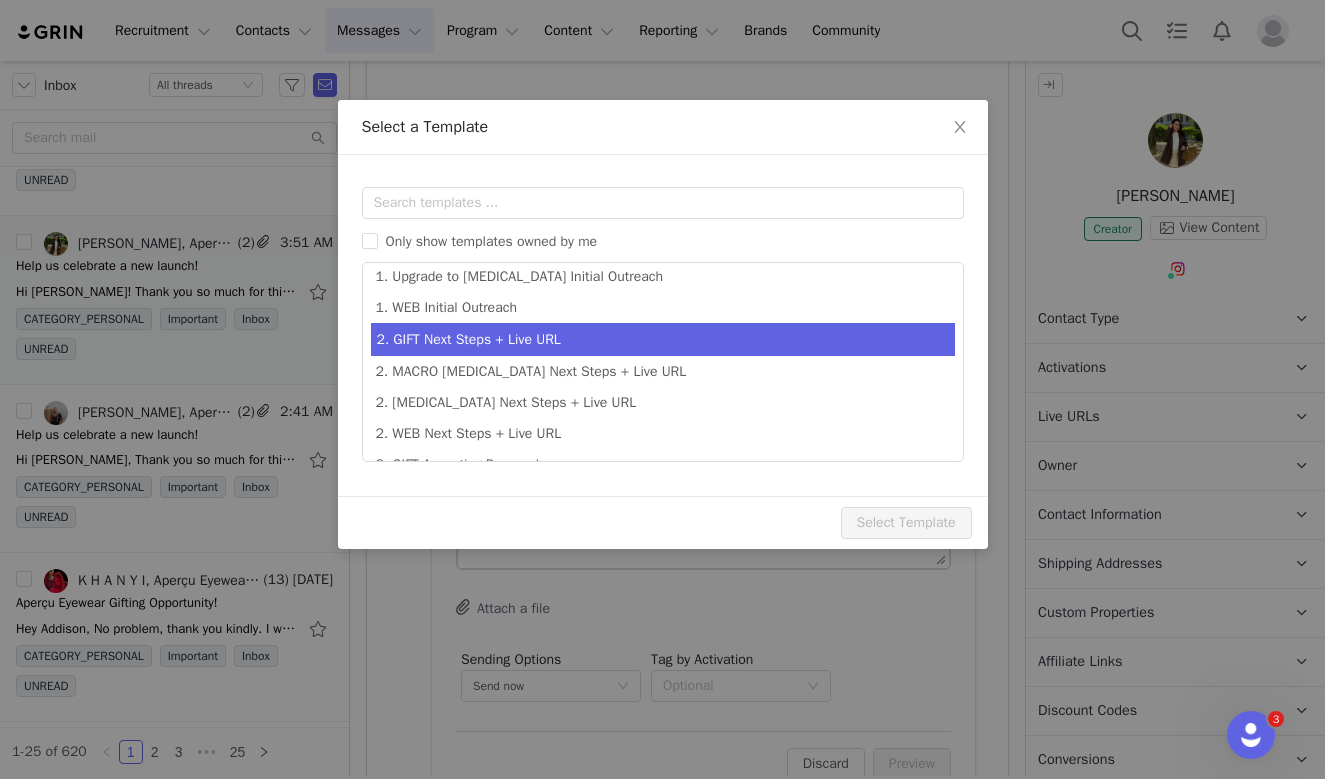 type on "Aperçu Eyewear Gifting Opportunity!" 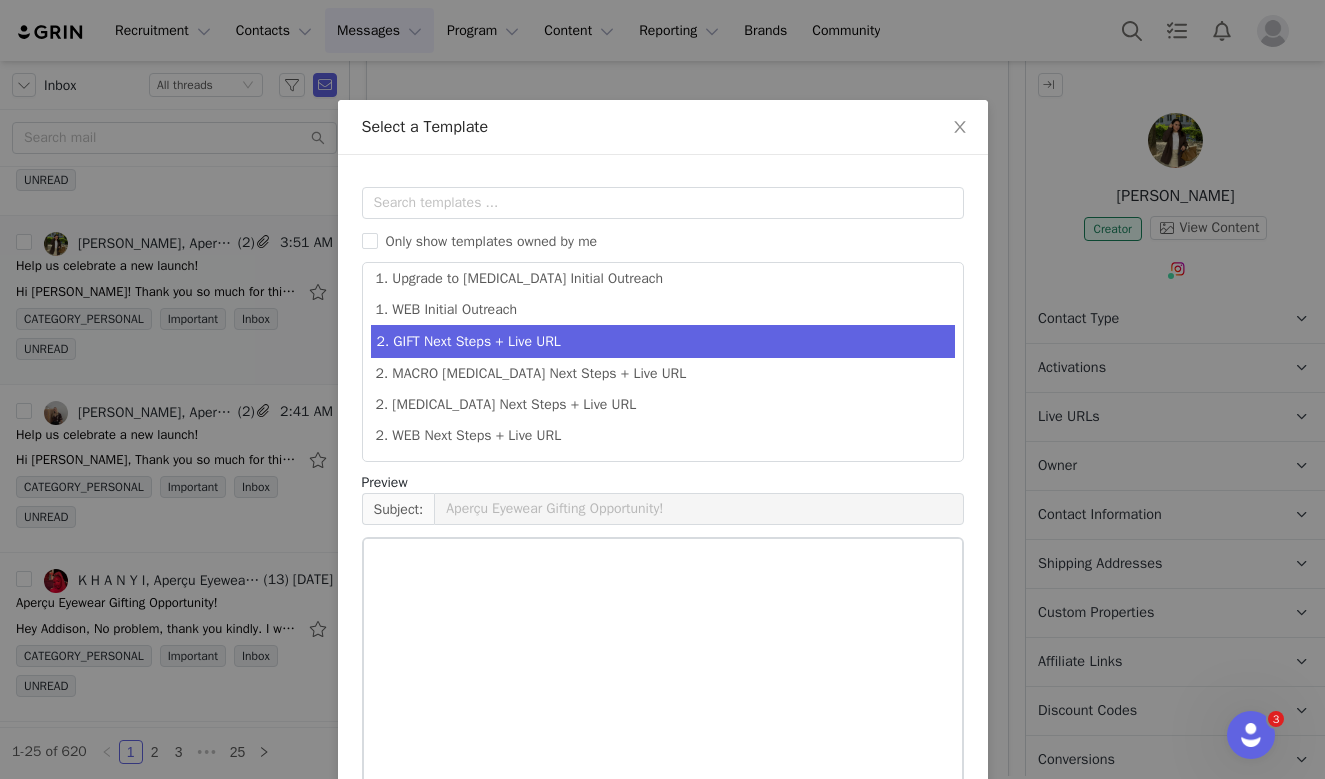 click on "2. GIFT Next Steps + Live URL" at bounding box center (663, 341) 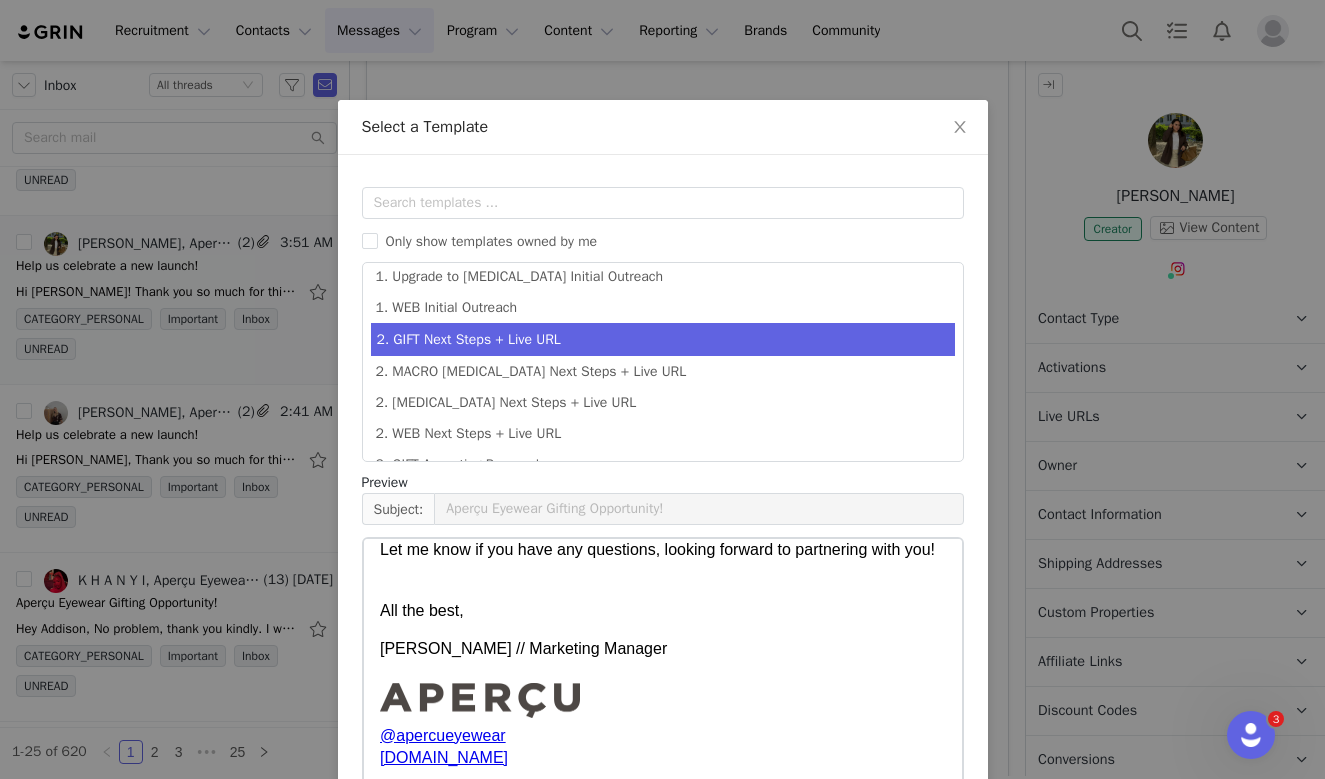 scroll, scrollTop: 277, scrollLeft: 0, axis: vertical 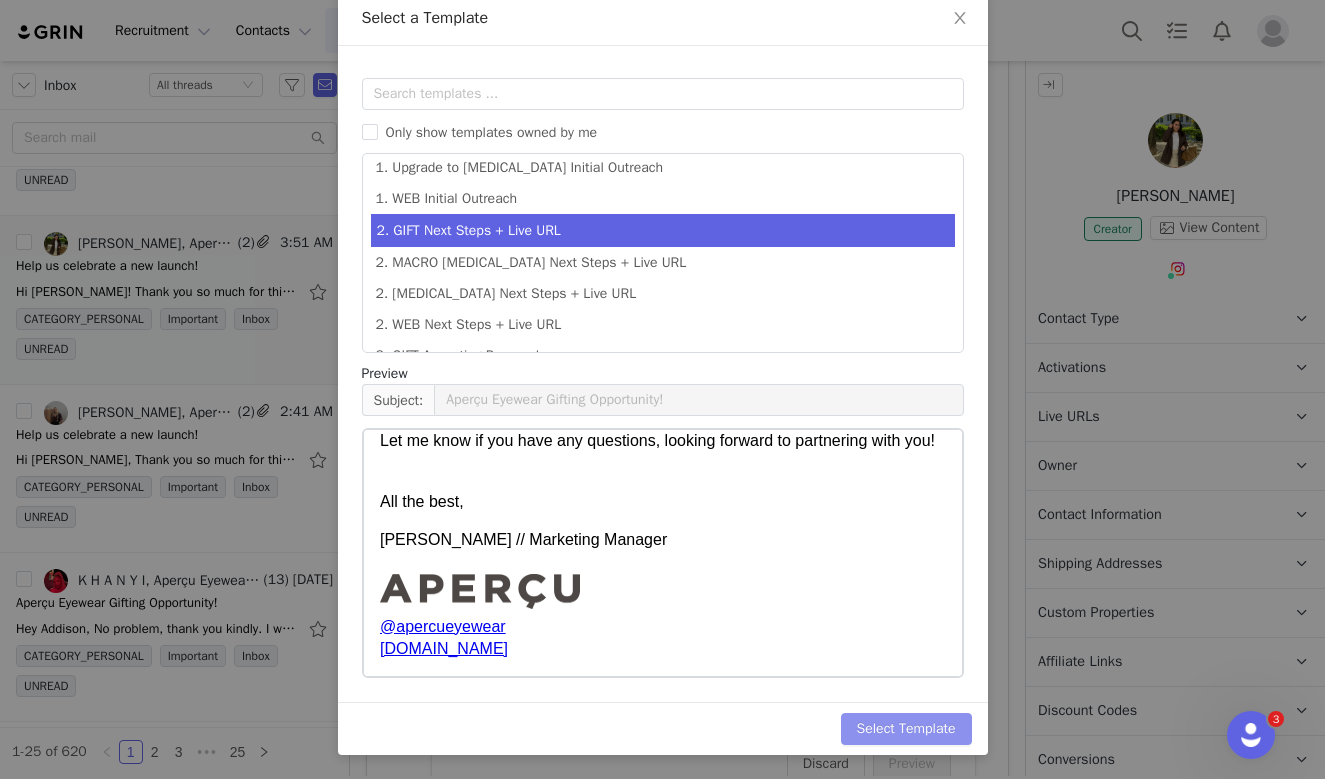 click on "Select Template" at bounding box center (906, 729) 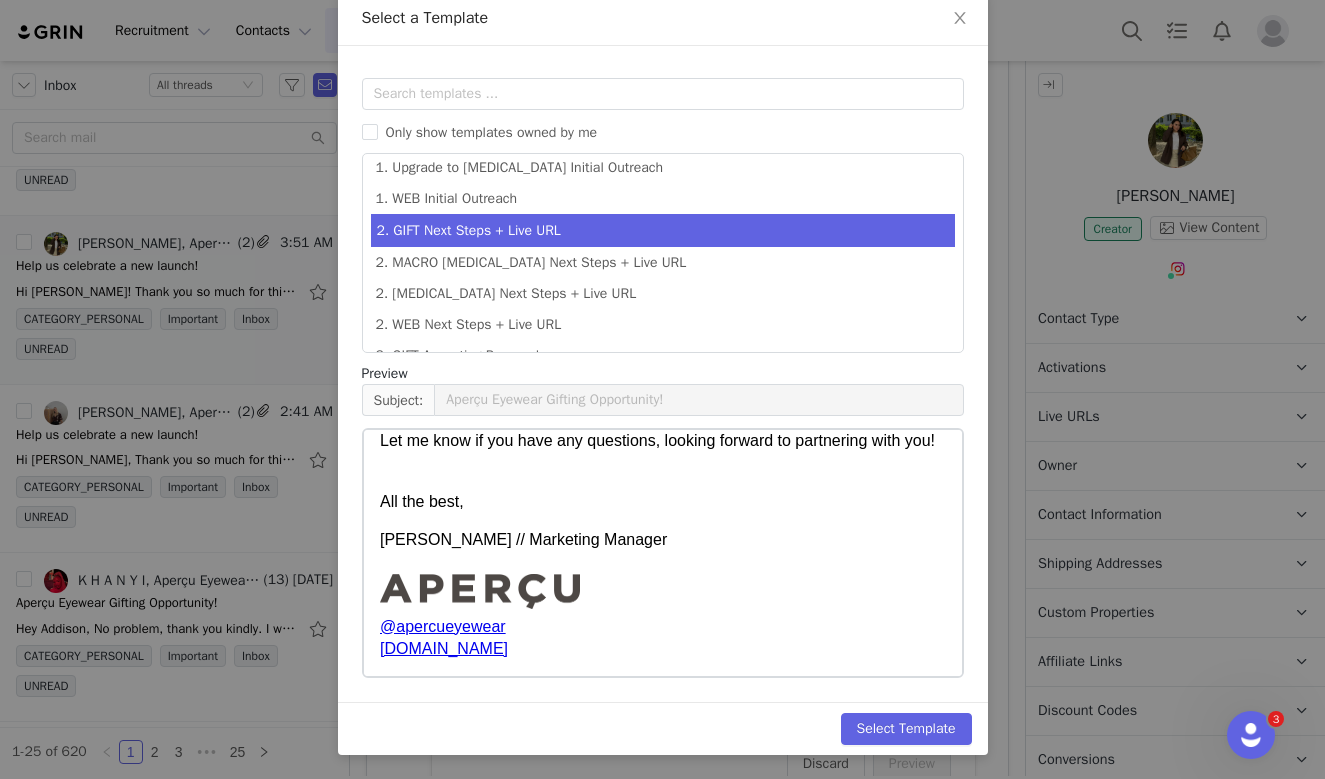 scroll, scrollTop: 0, scrollLeft: 0, axis: both 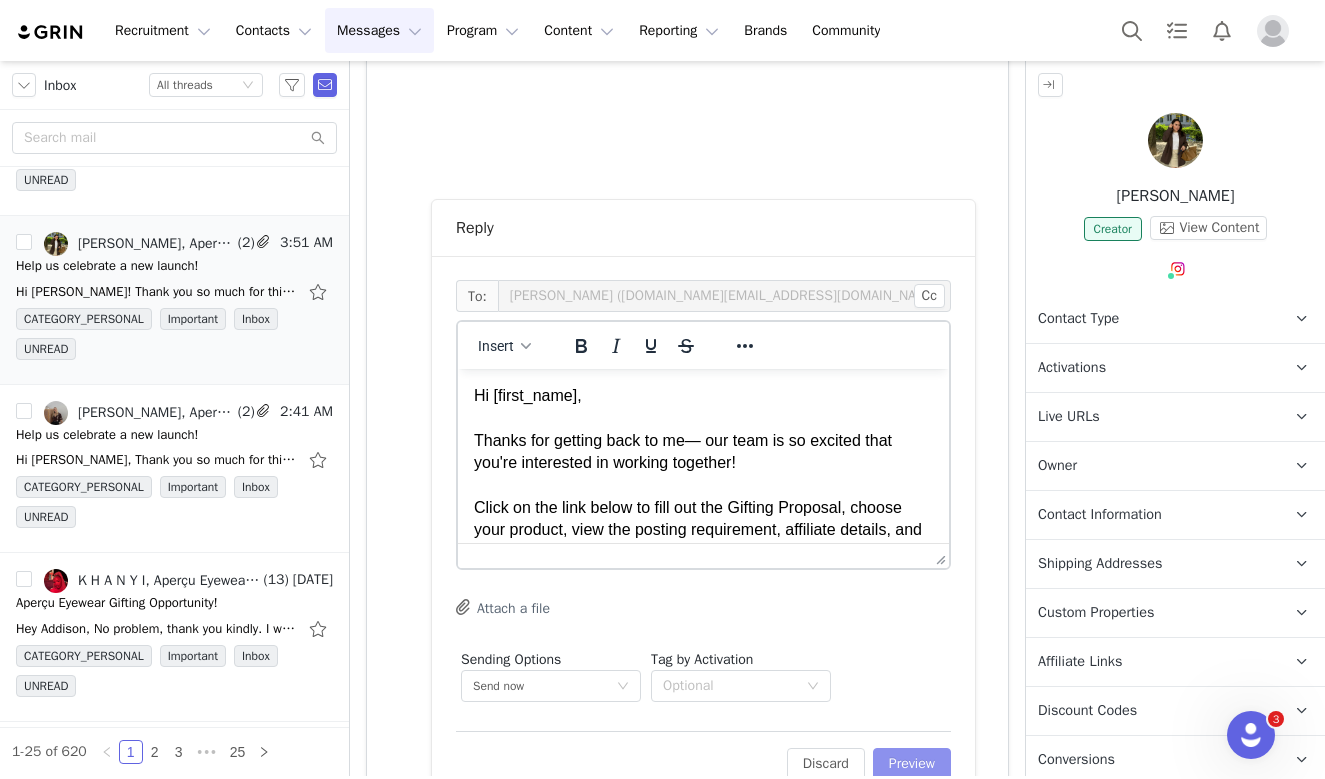 click on "Preview" at bounding box center (912, 764) 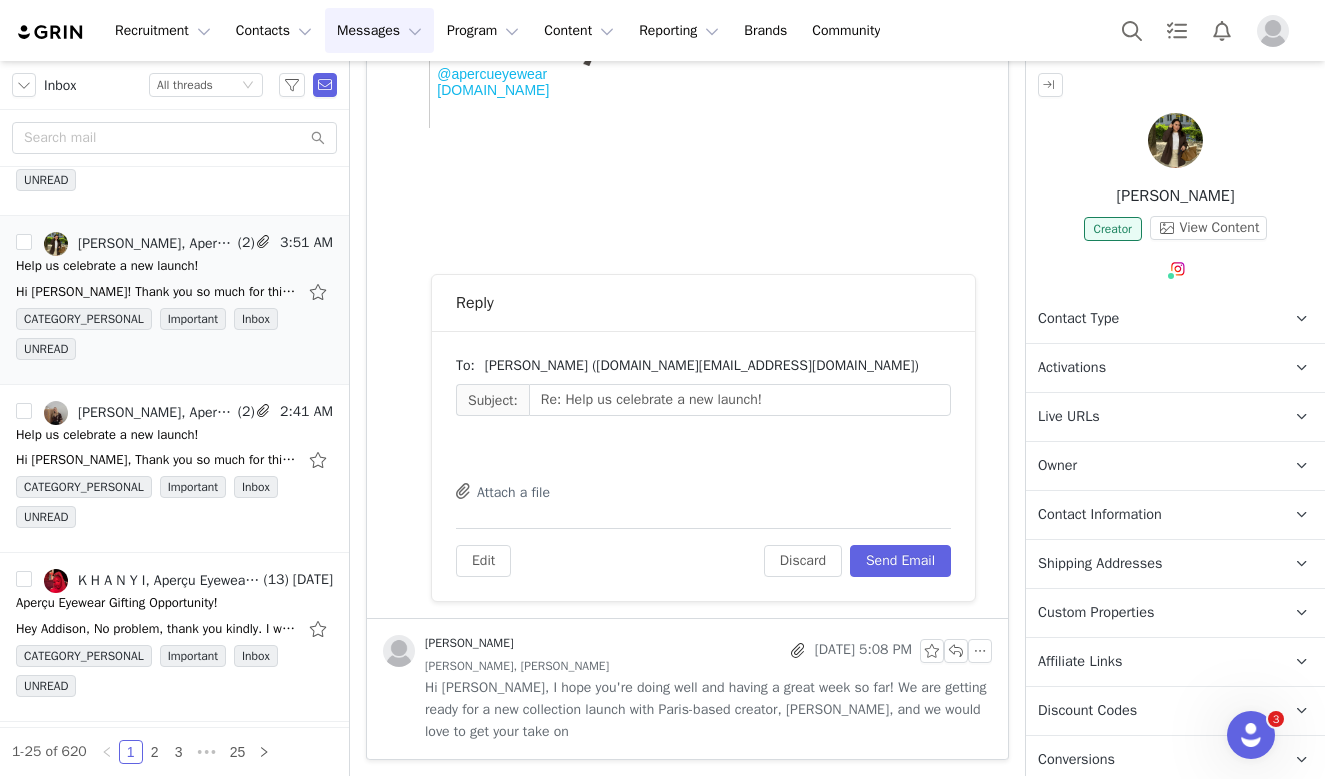 scroll, scrollTop: 830, scrollLeft: 0, axis: vertical 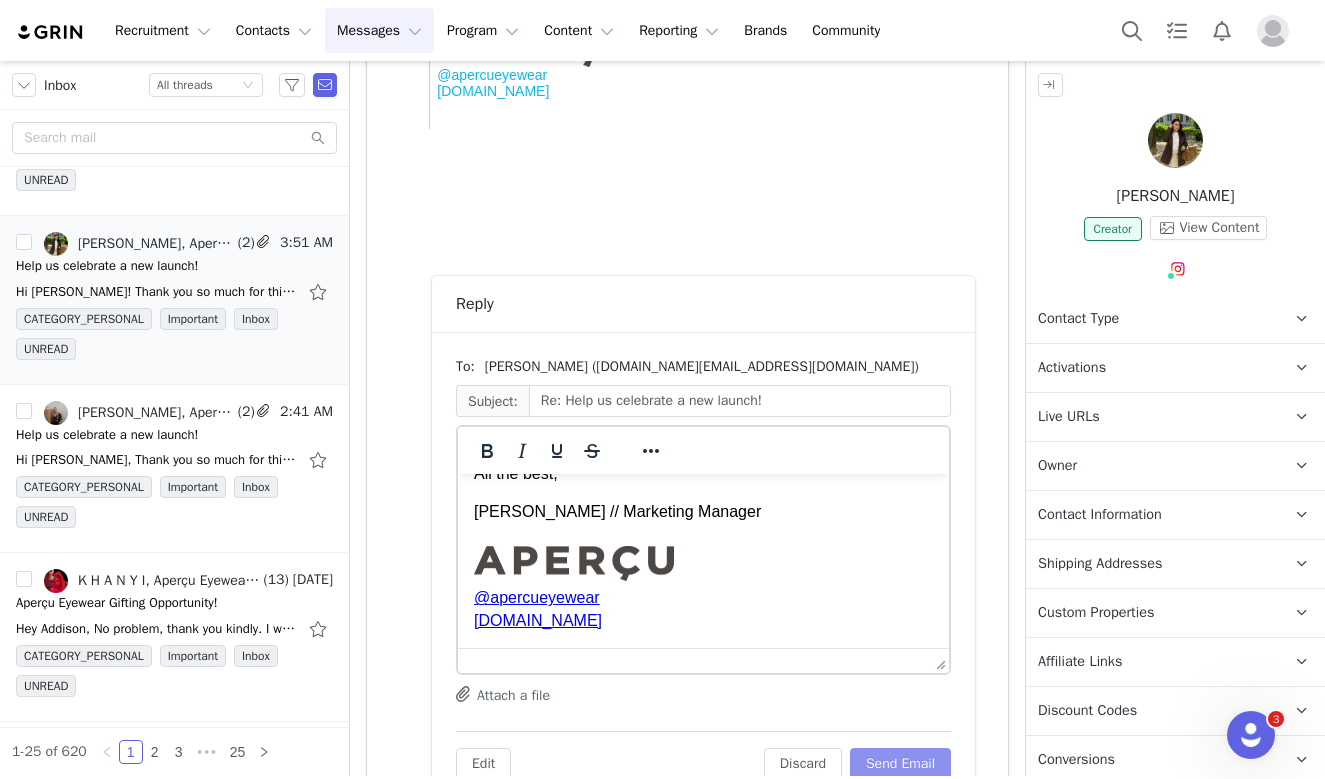 click on "Send Email" at bounding box center [900, 764] 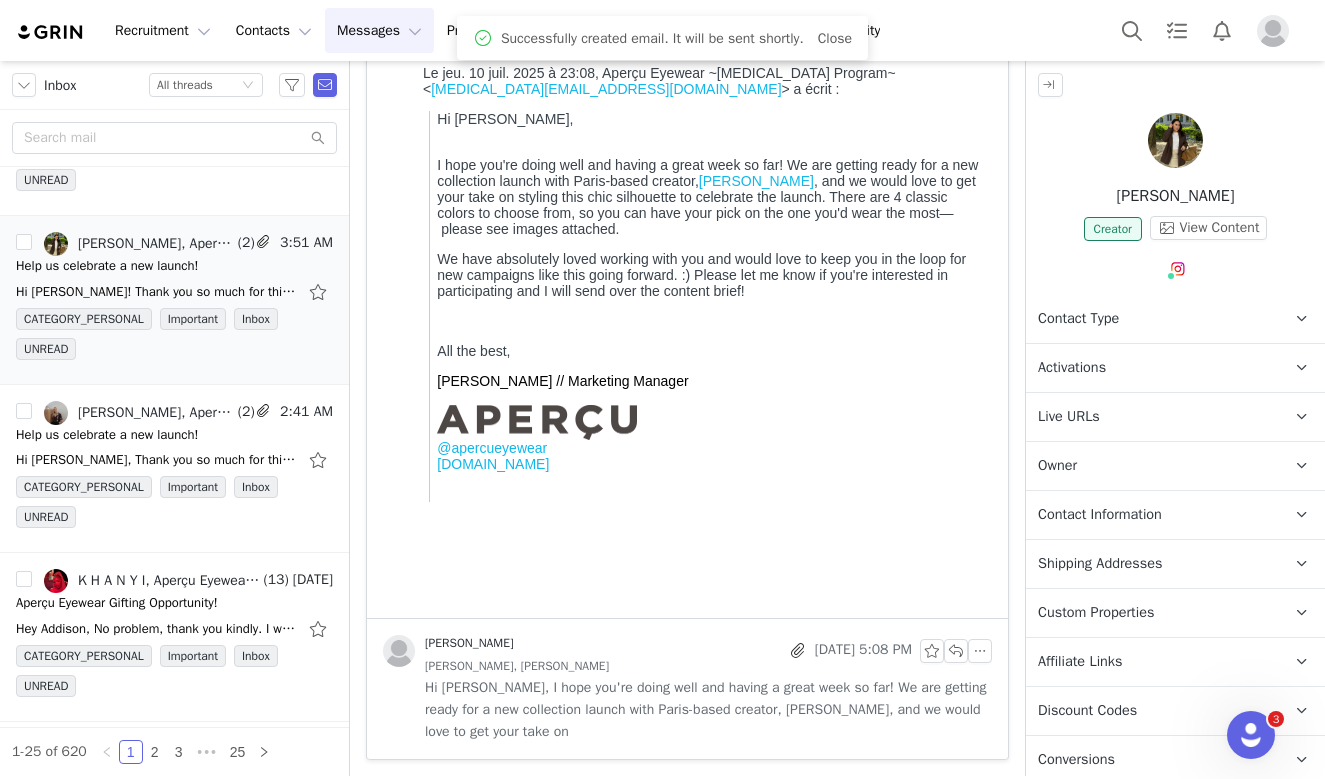 scroll, scrollTop: 457, scrollLeft: 0, axis: vertical 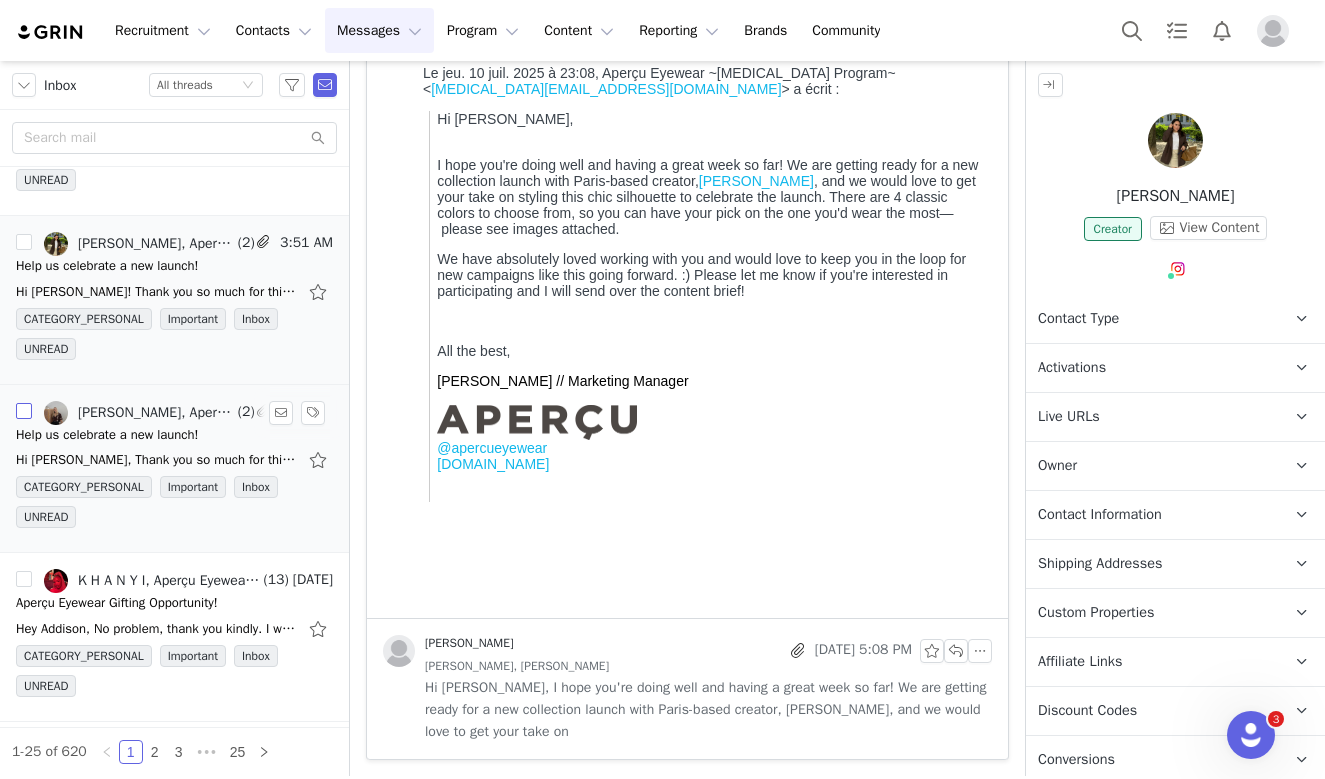 click at bounding box center (24, 411) 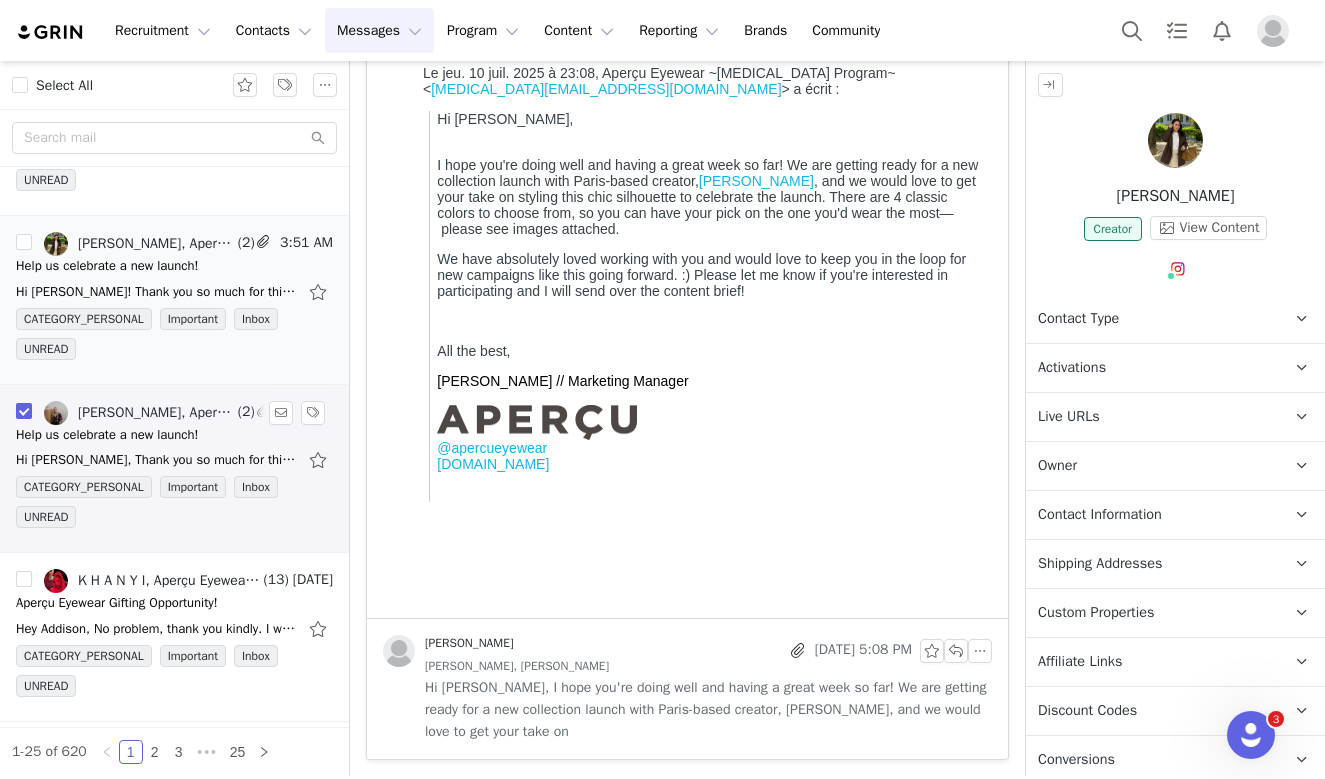 click at bounding box center [24, 411] 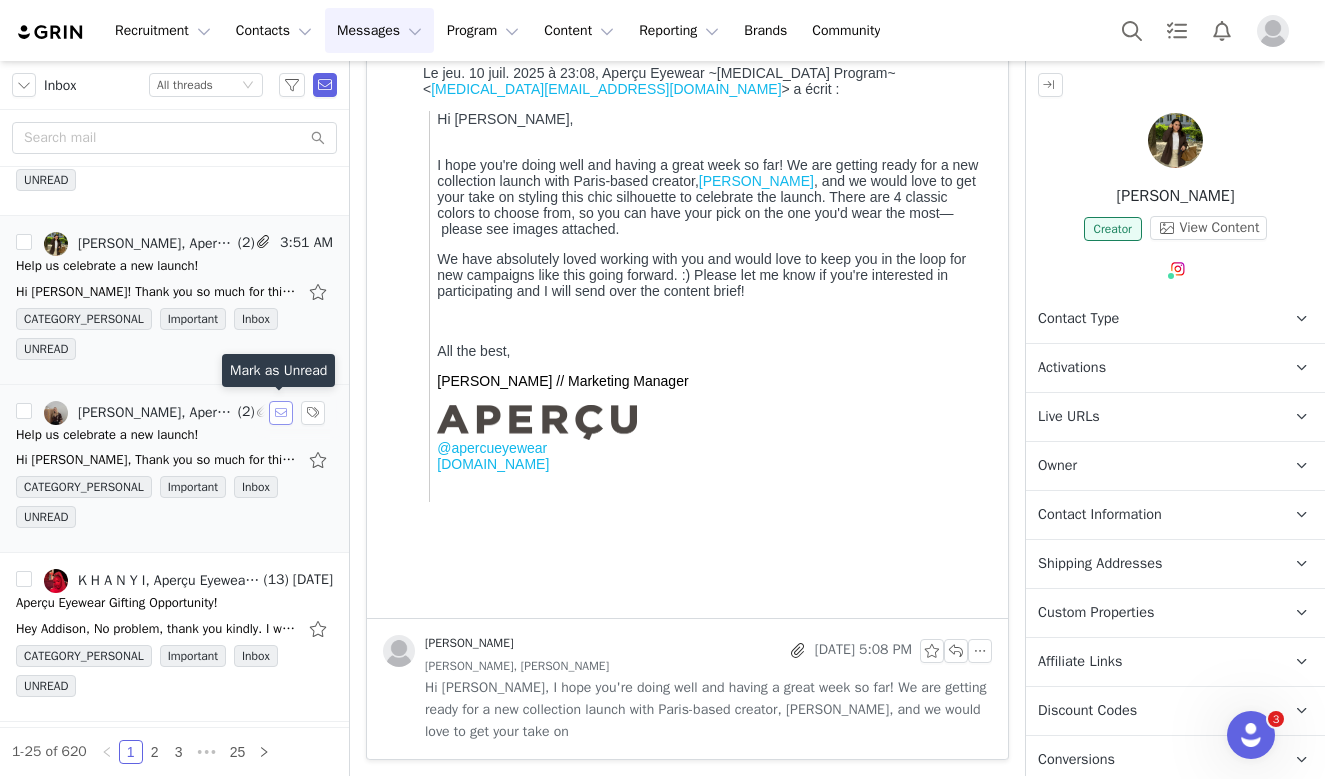 click at bounding box center [281, 413] 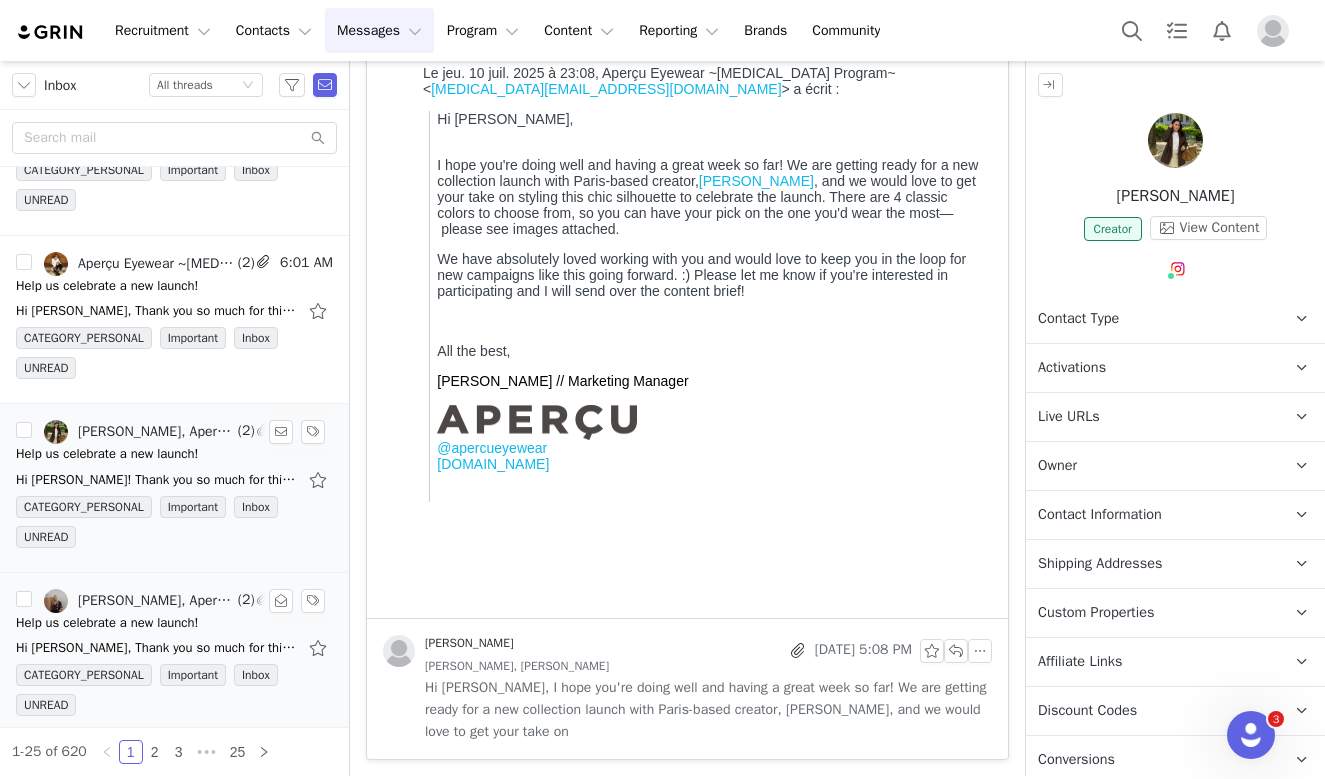 scroll, scrollTop: 97, scrollLeft: 0, axis: vertical 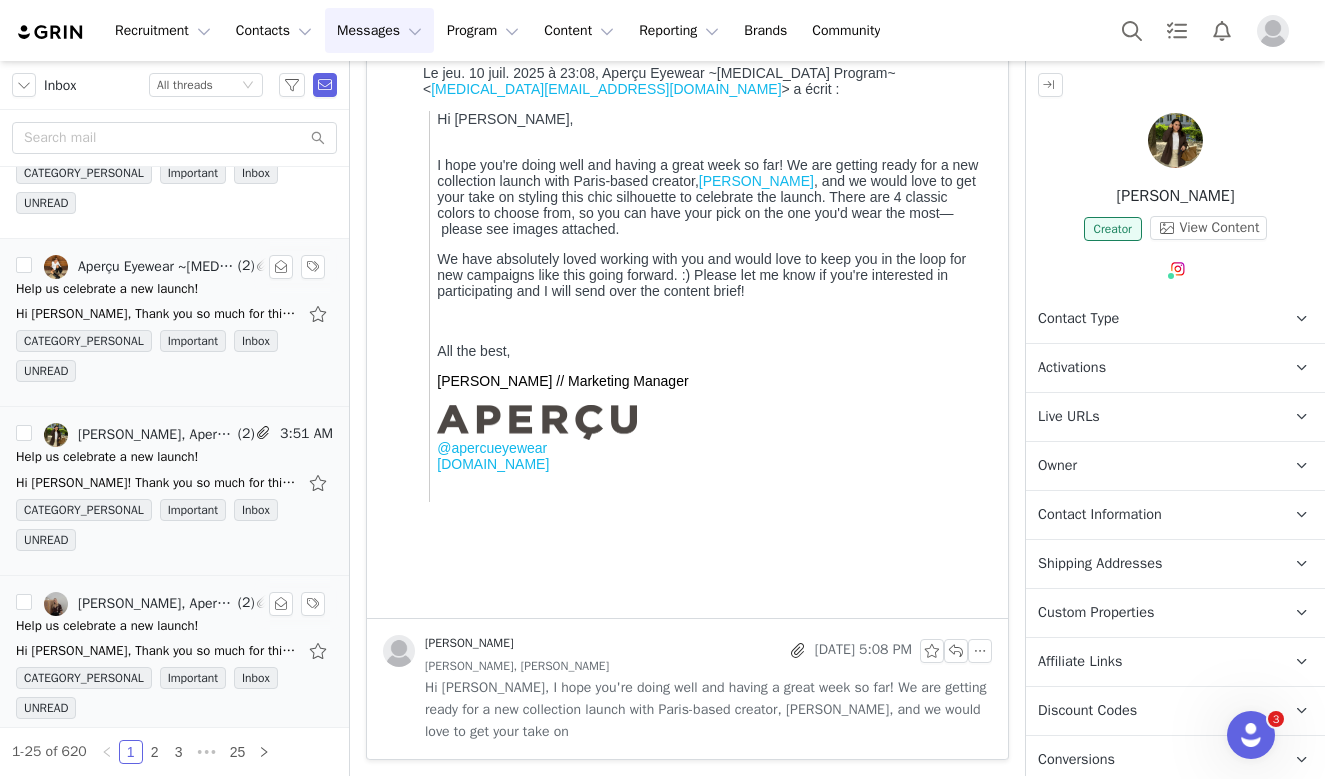 click on "Hi [PERSON_NAME], Thank you so much for thinking of me and for the kind words – this sounds like such a beautiful launch! I'd absolutely love to be part of the campaign and style one of the chic" at bounding box center [174, 314] 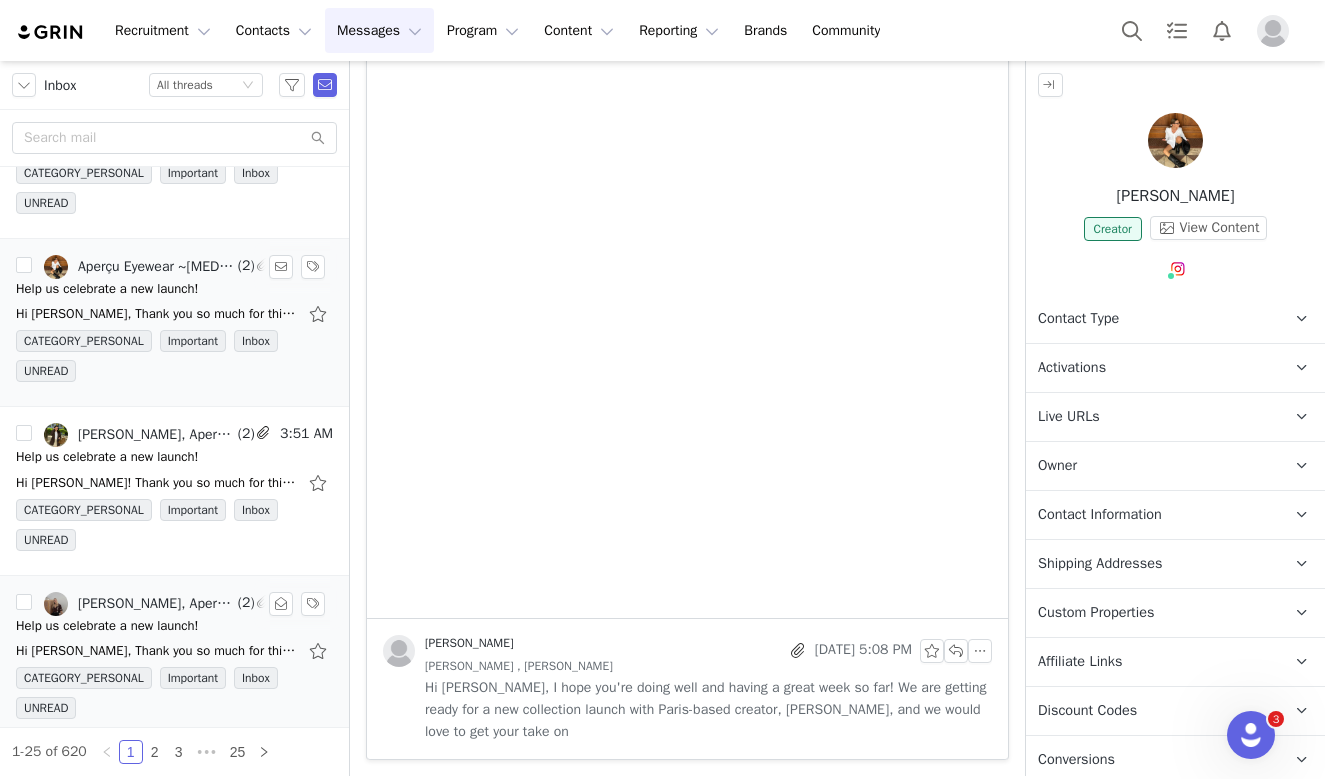 scroll, scrollTop: 0, scrollLeft: 0, axis: both 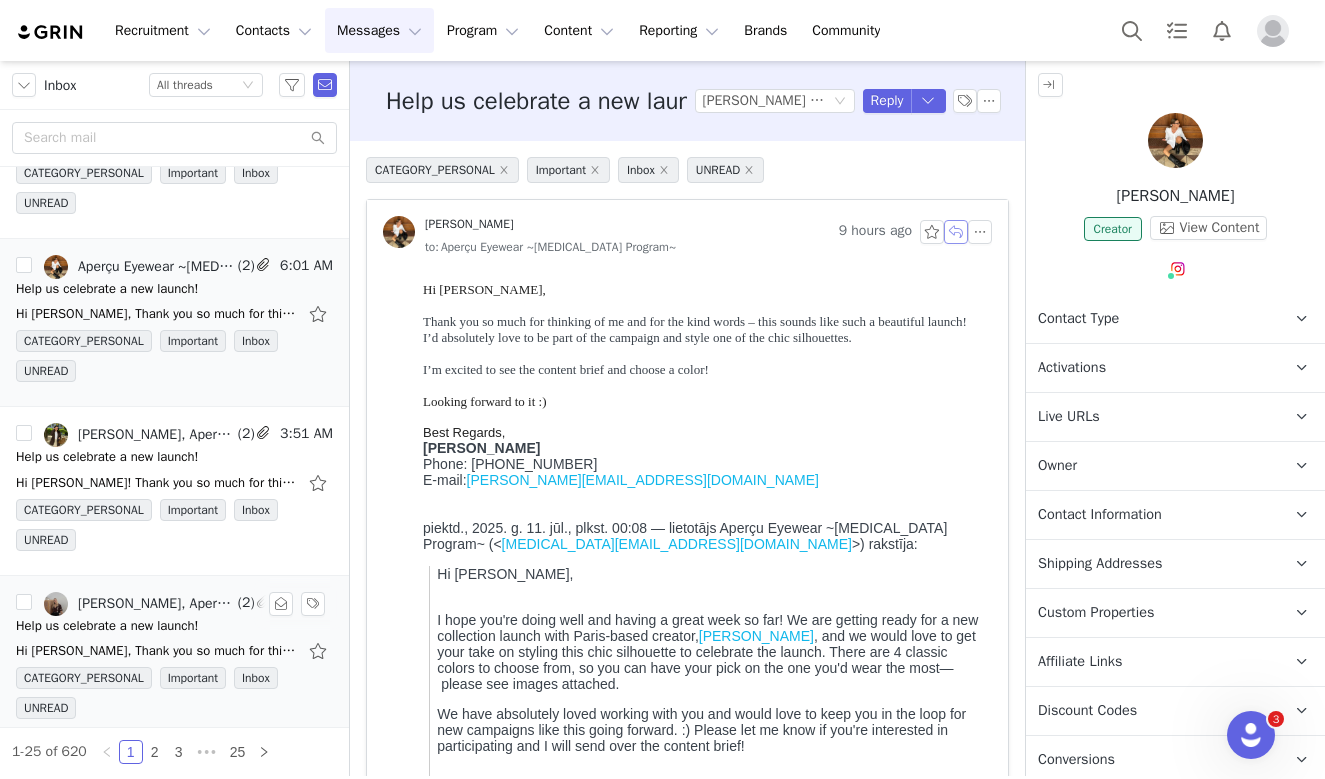 click at bounding box center [956, 232] 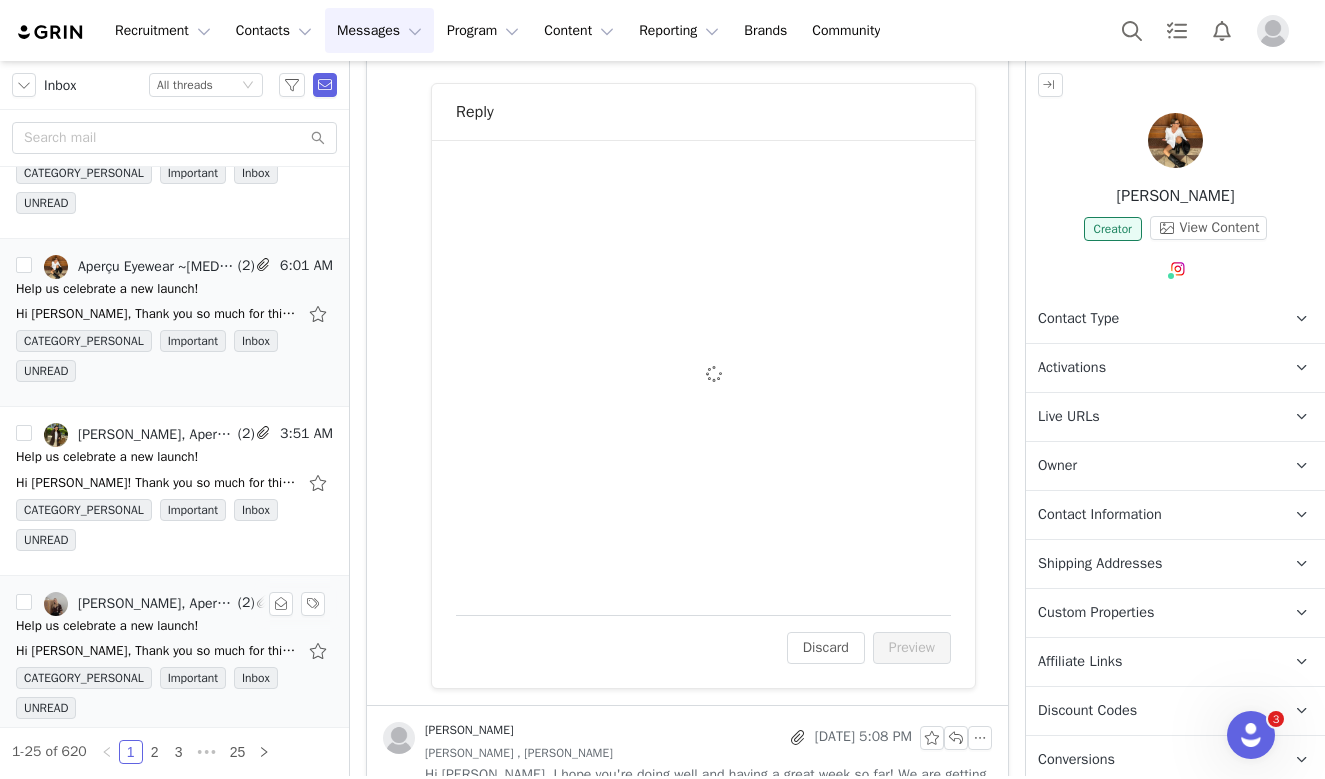 scroll, scrollTop: 870, scrollLeft: 0, axis: vertical 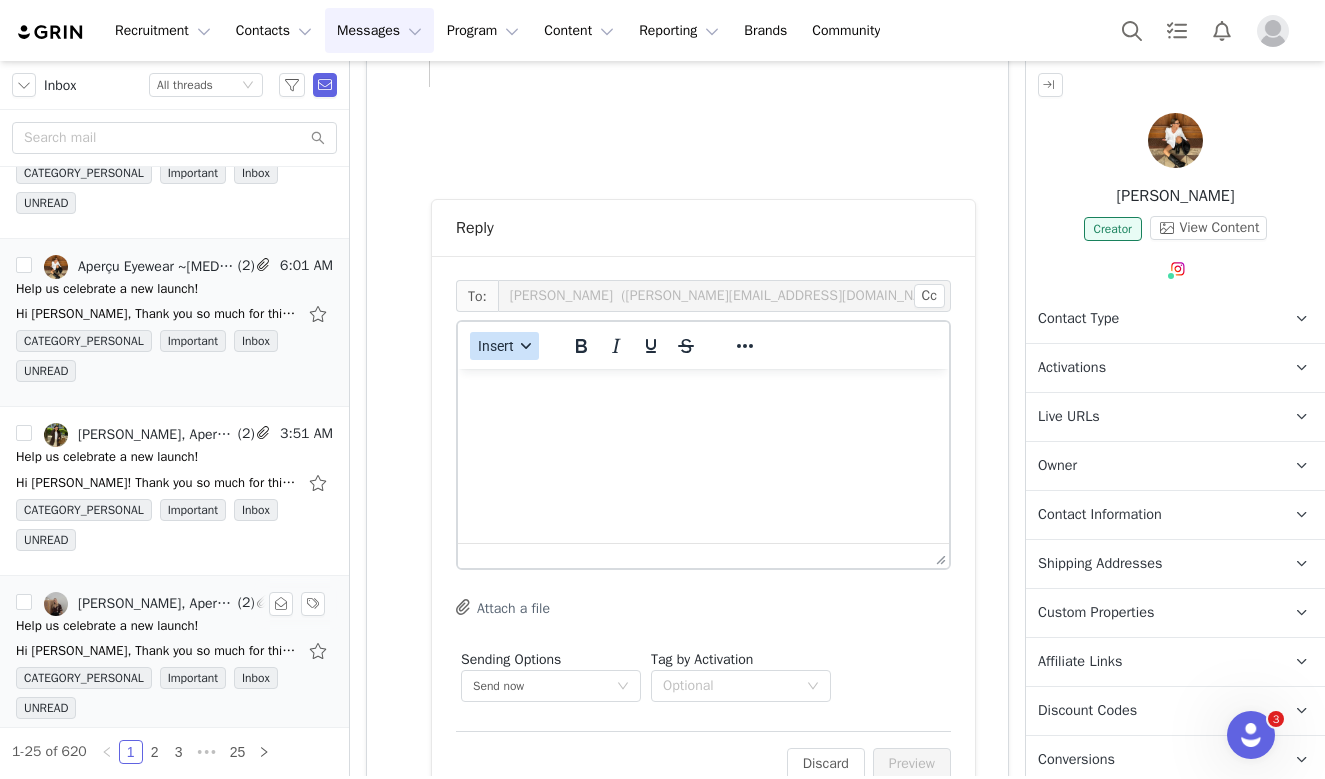 click on "Insert" at bounding box center (504, 346) 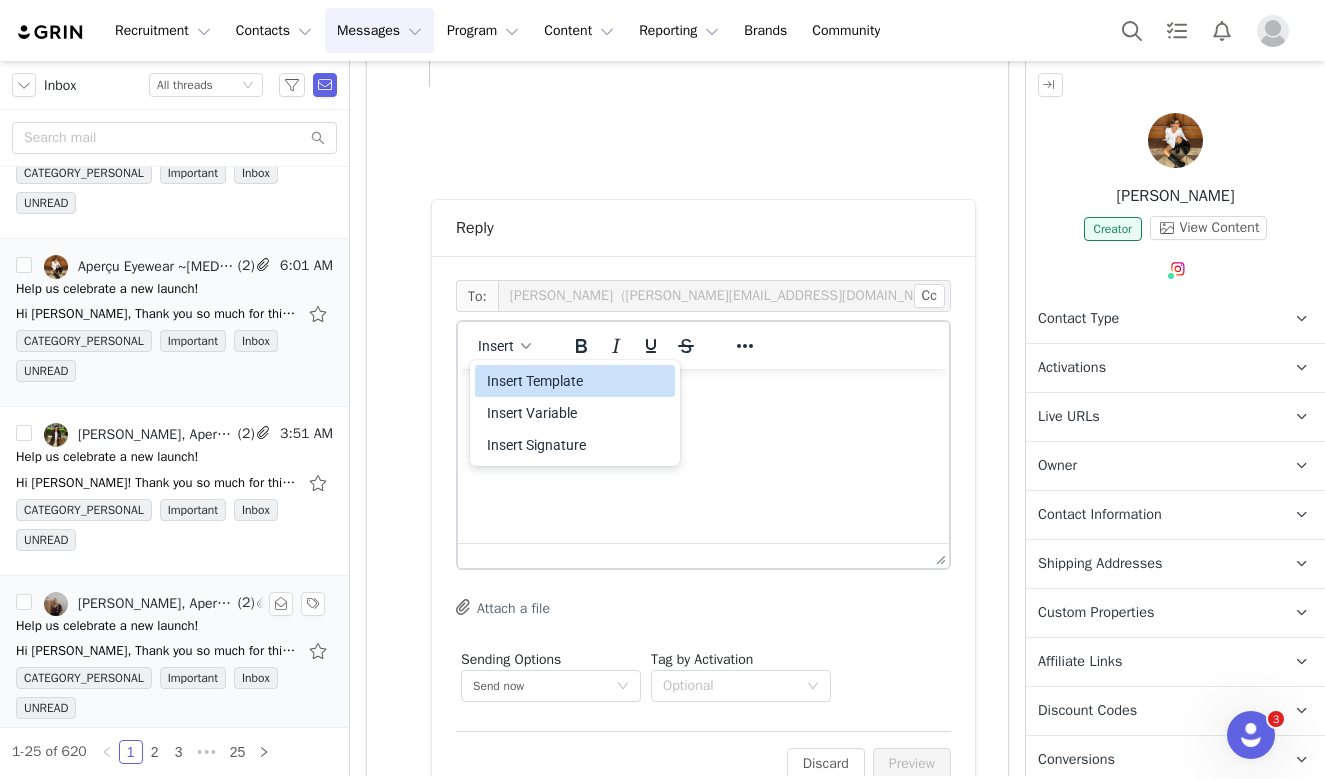 click on "Insert Template" at bounding box center (577, 381) 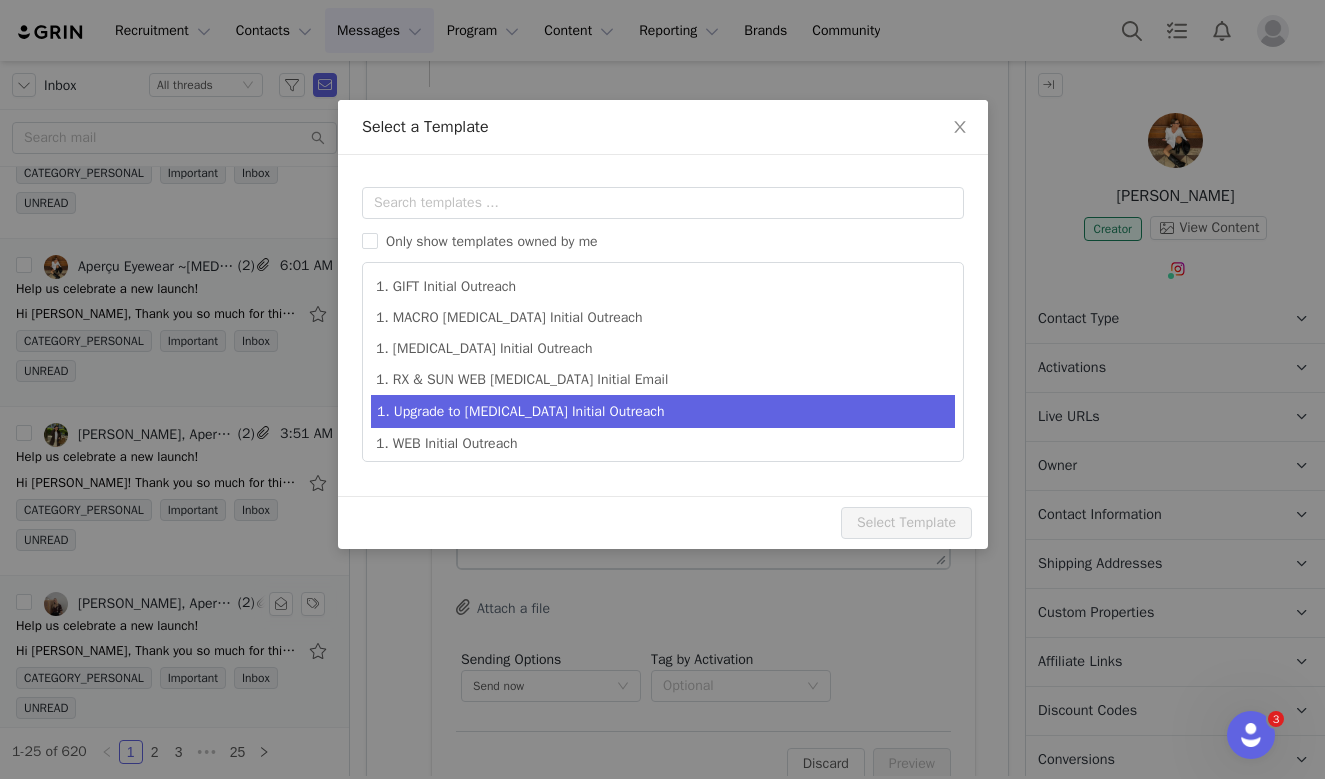 scroll, scrollTop: 0, scrollLeft: 0, axis: both 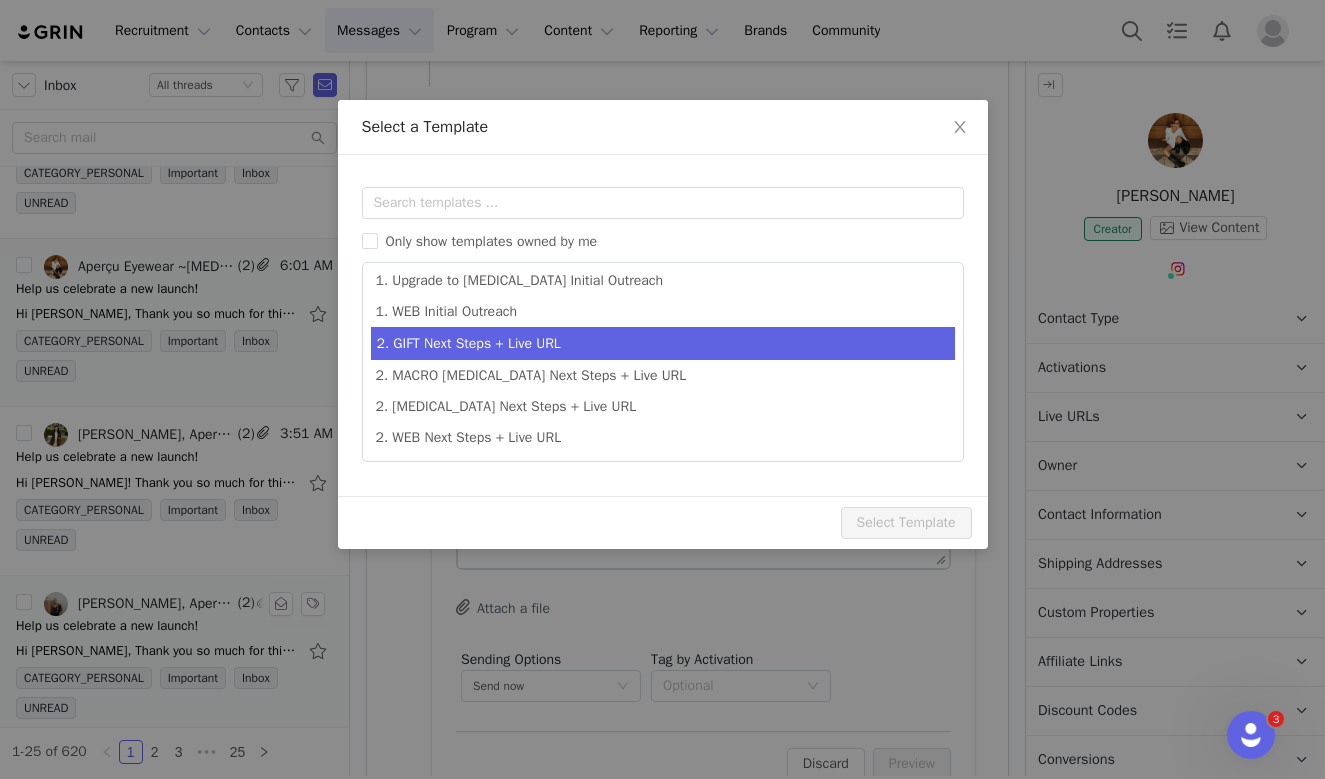 type on "Aperçu Eyewear Gifting Opportunity!" 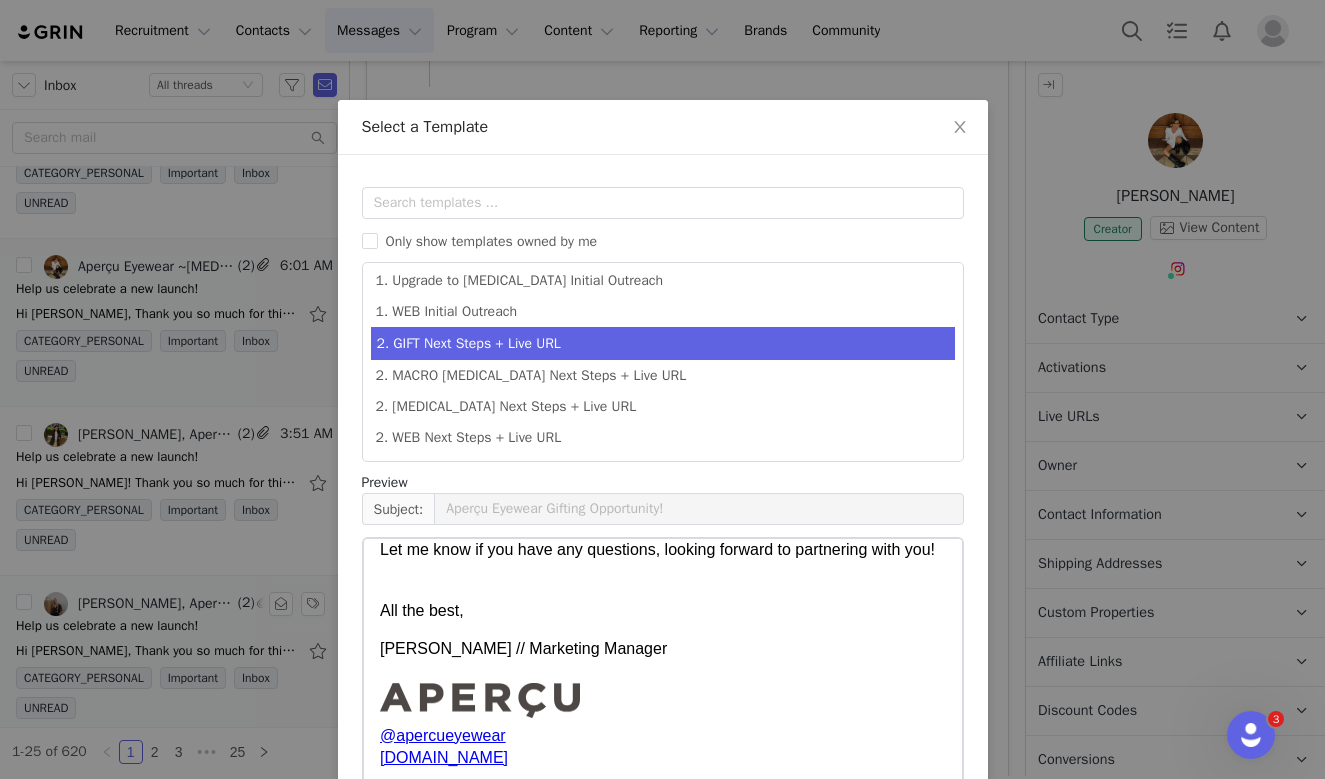 scroll, scrollTop: 277, scrollLeft: 0, axis: vertical 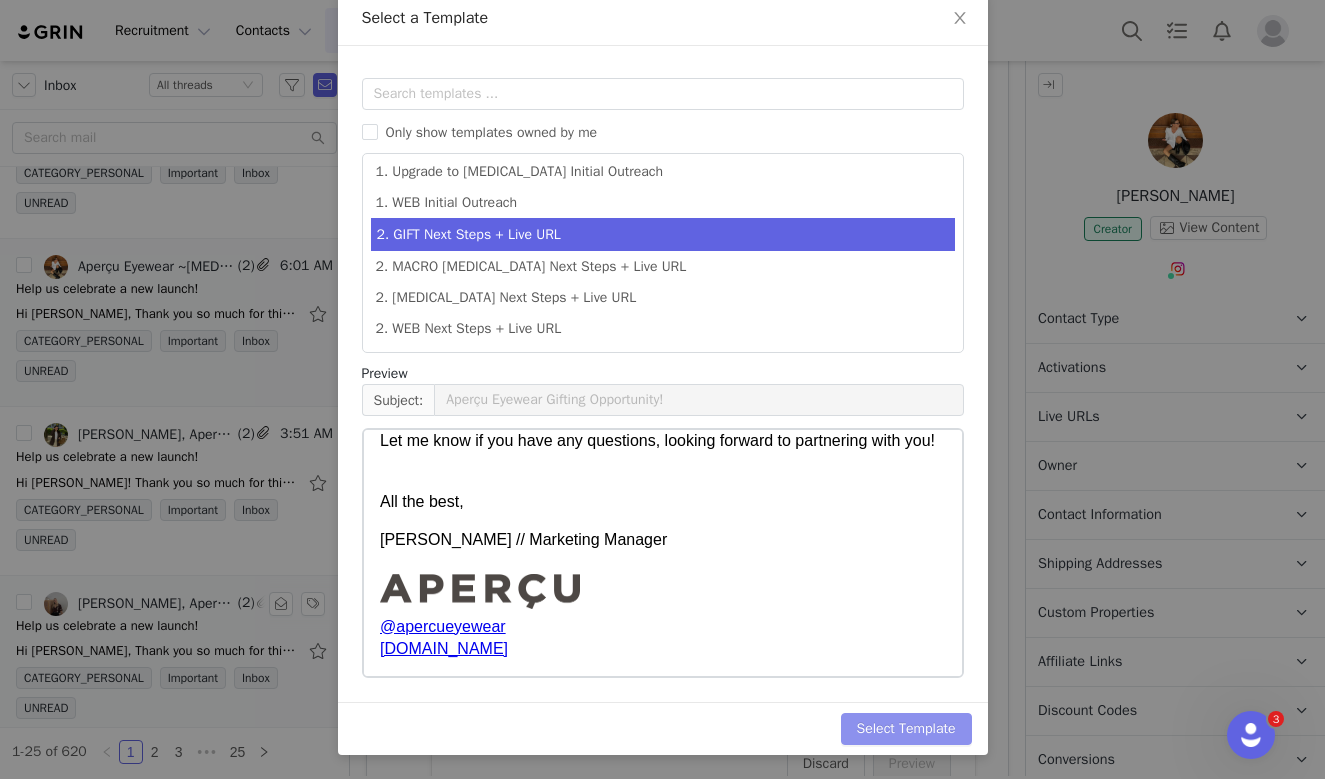 click on "Select Template" at bounding box center (906, 729) 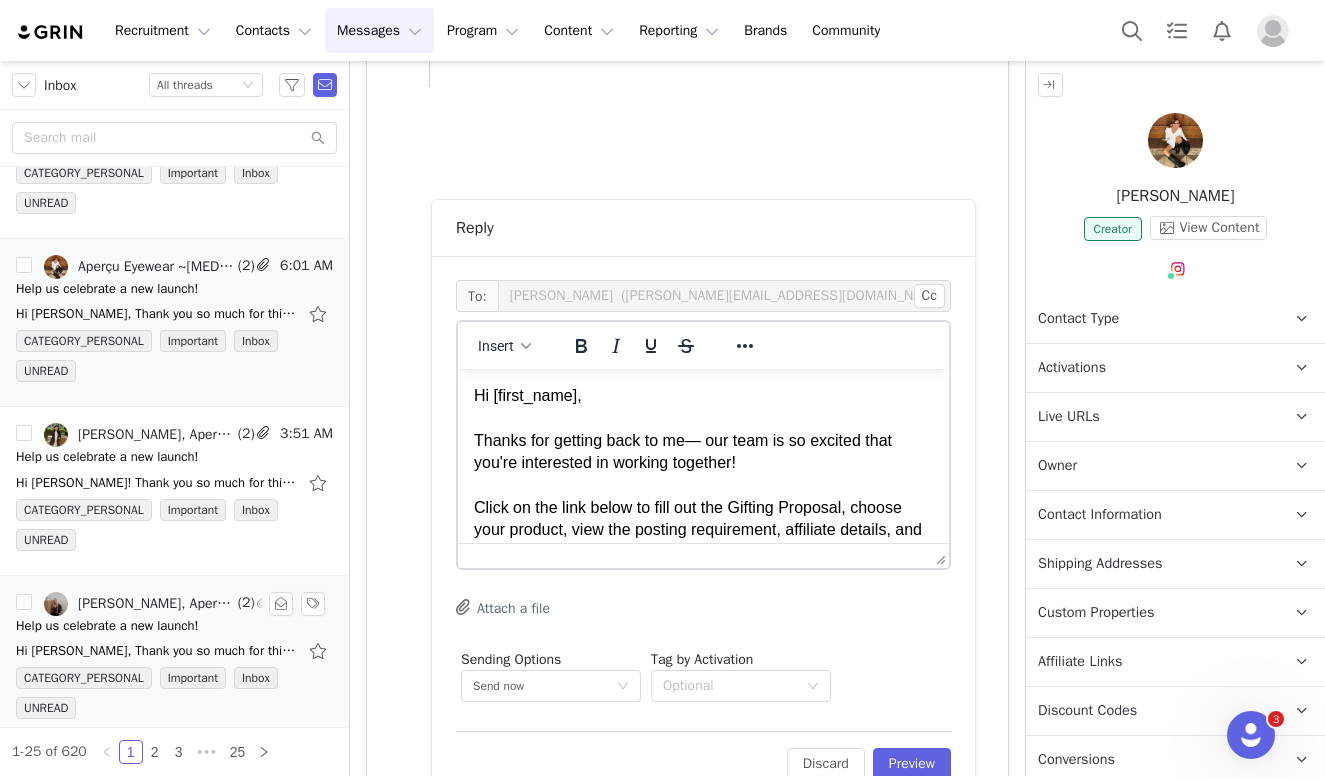 scroll, scrollTop: 0, scrollLeft: 0, axis: both 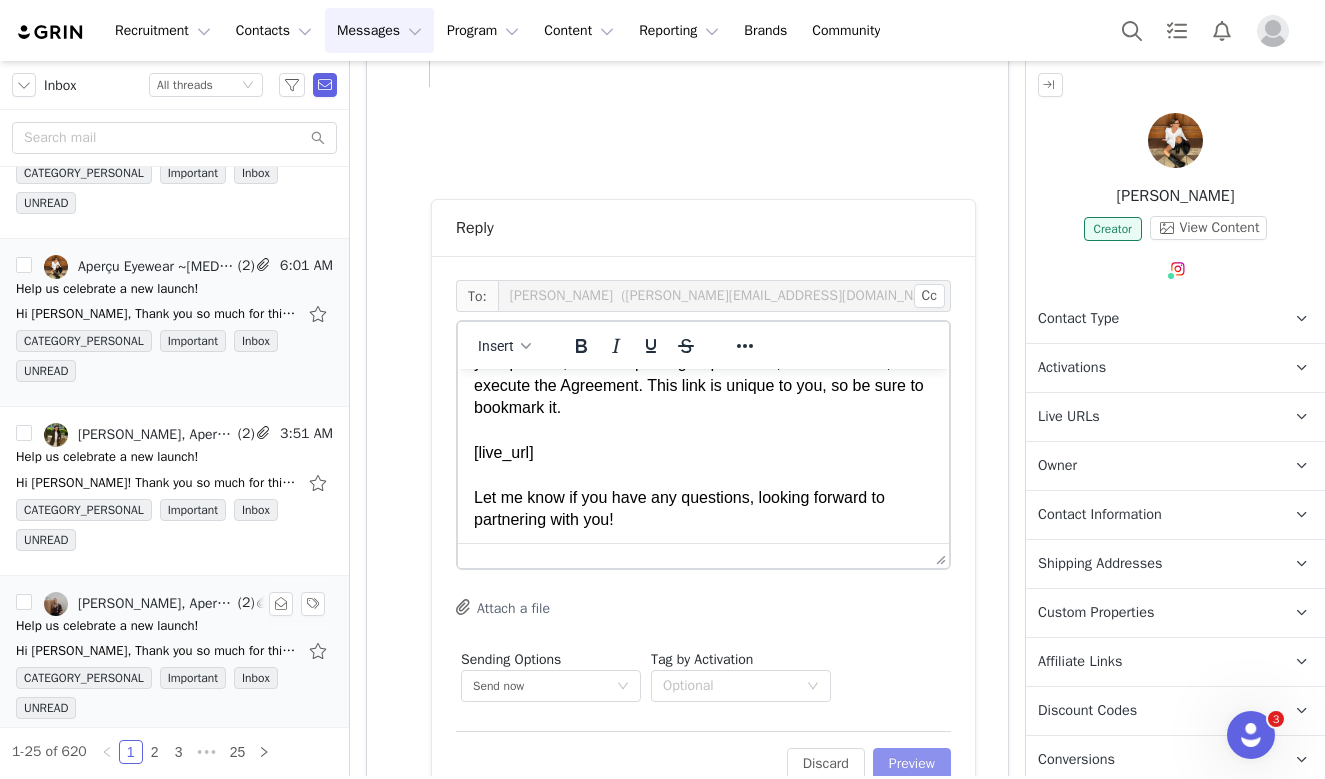 click on "Preview" at bounding box center (912, 764) 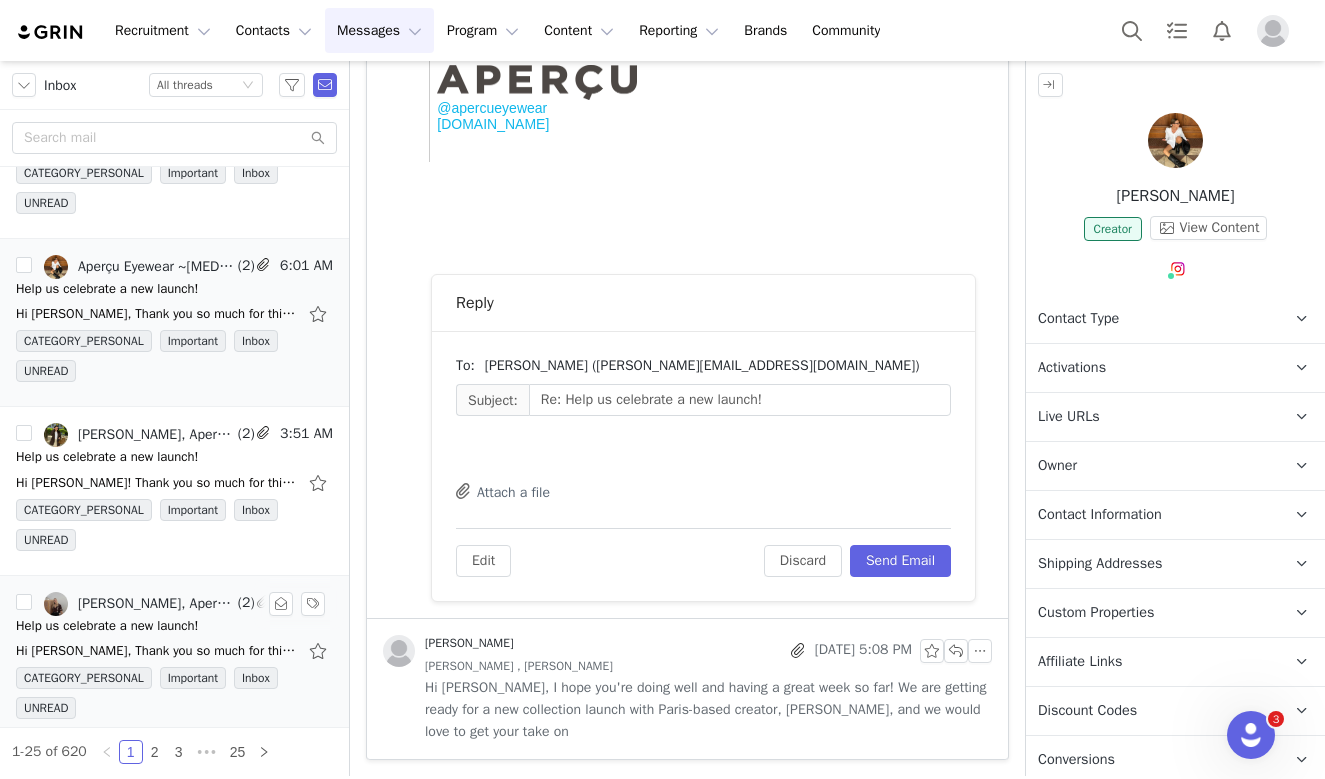 scroll, scrollTop: 794, scrollLeft: 0, axis: vertical 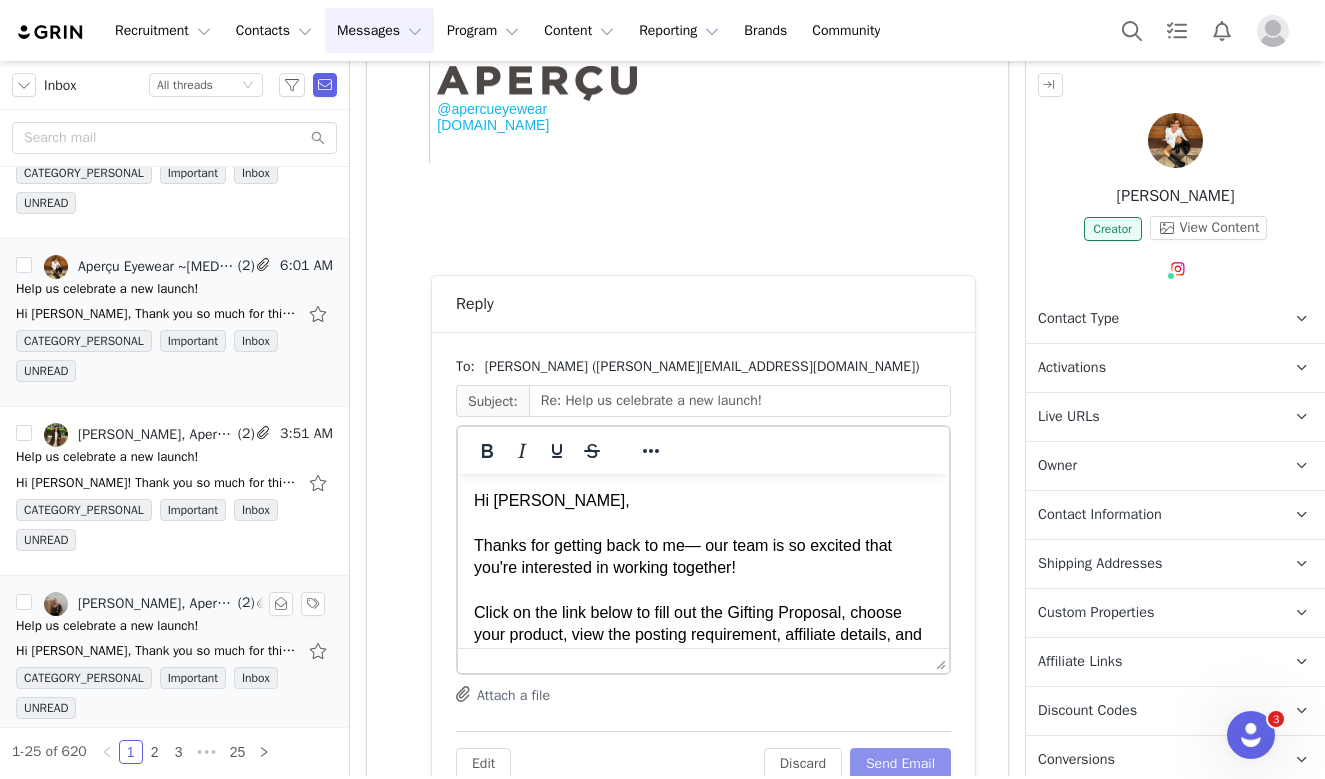 click on "Send Email" at bounding box center (900, 764) 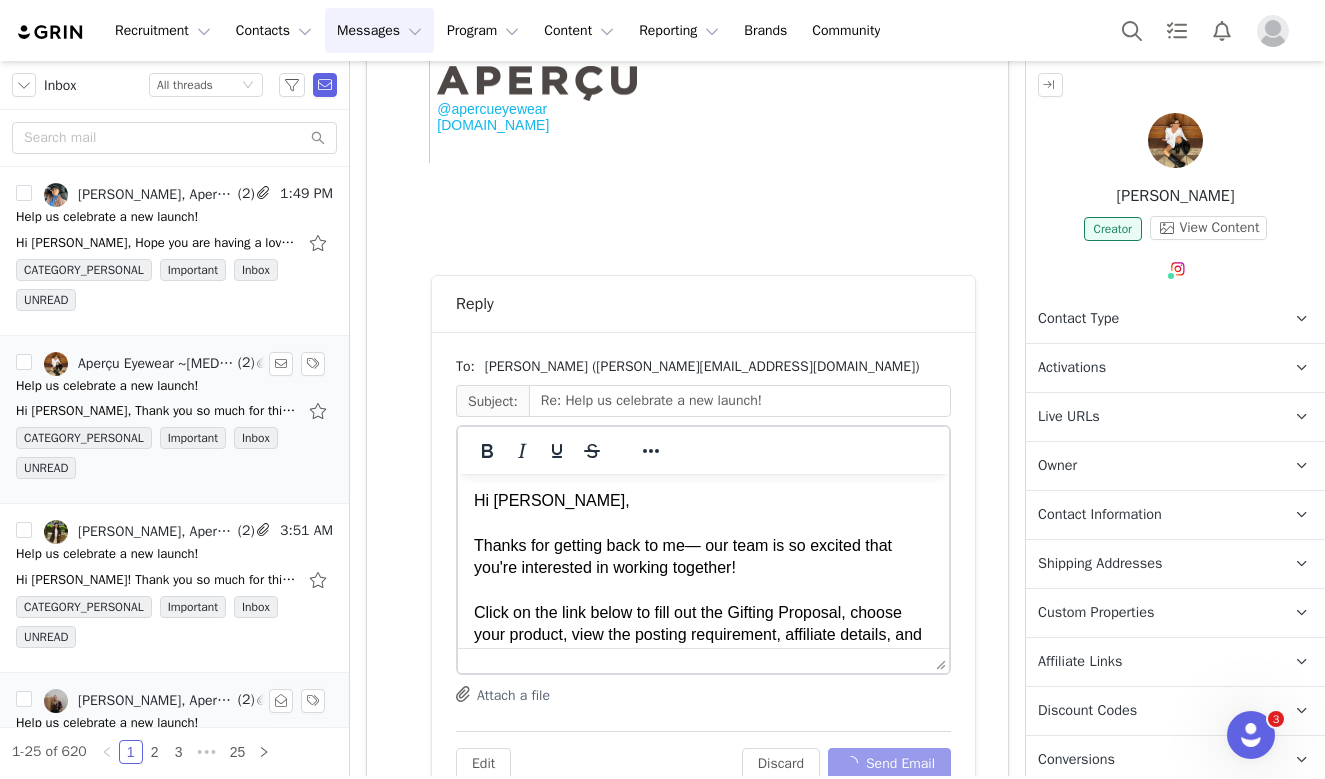 scroll, scrollTop: 0, scrollLeft: 0, axis: both 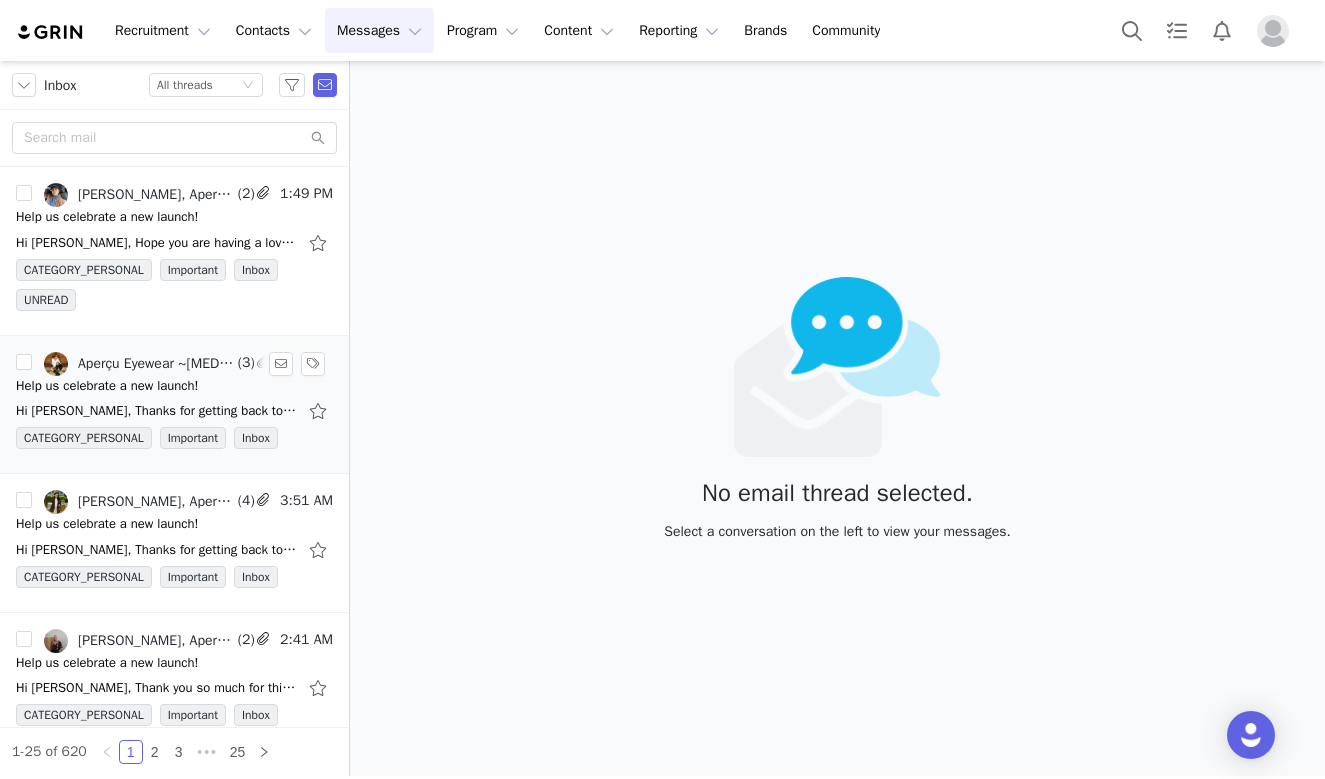 click on "Help us celebrate a new launch!" at bounding box center (107, 386) 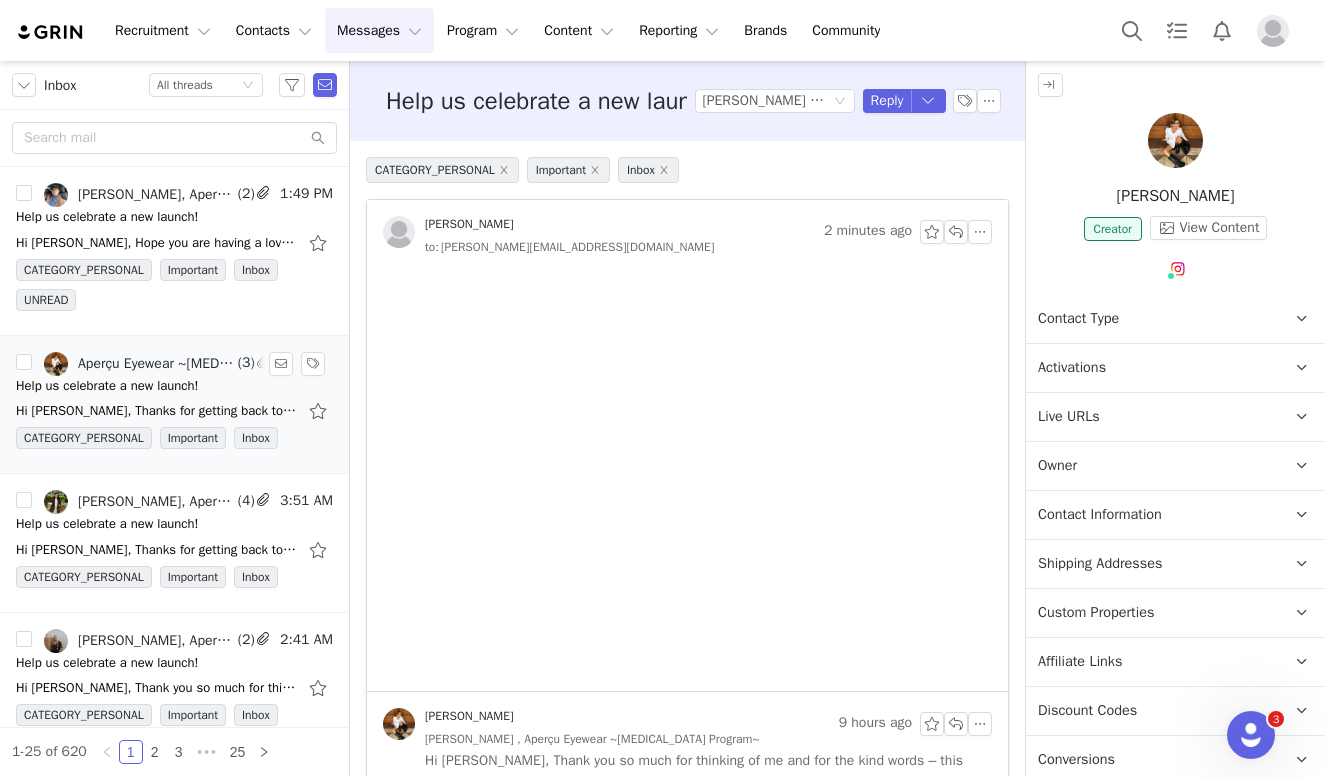 scroll, scrollTop: 0, scrollLeft: 0, axis: both 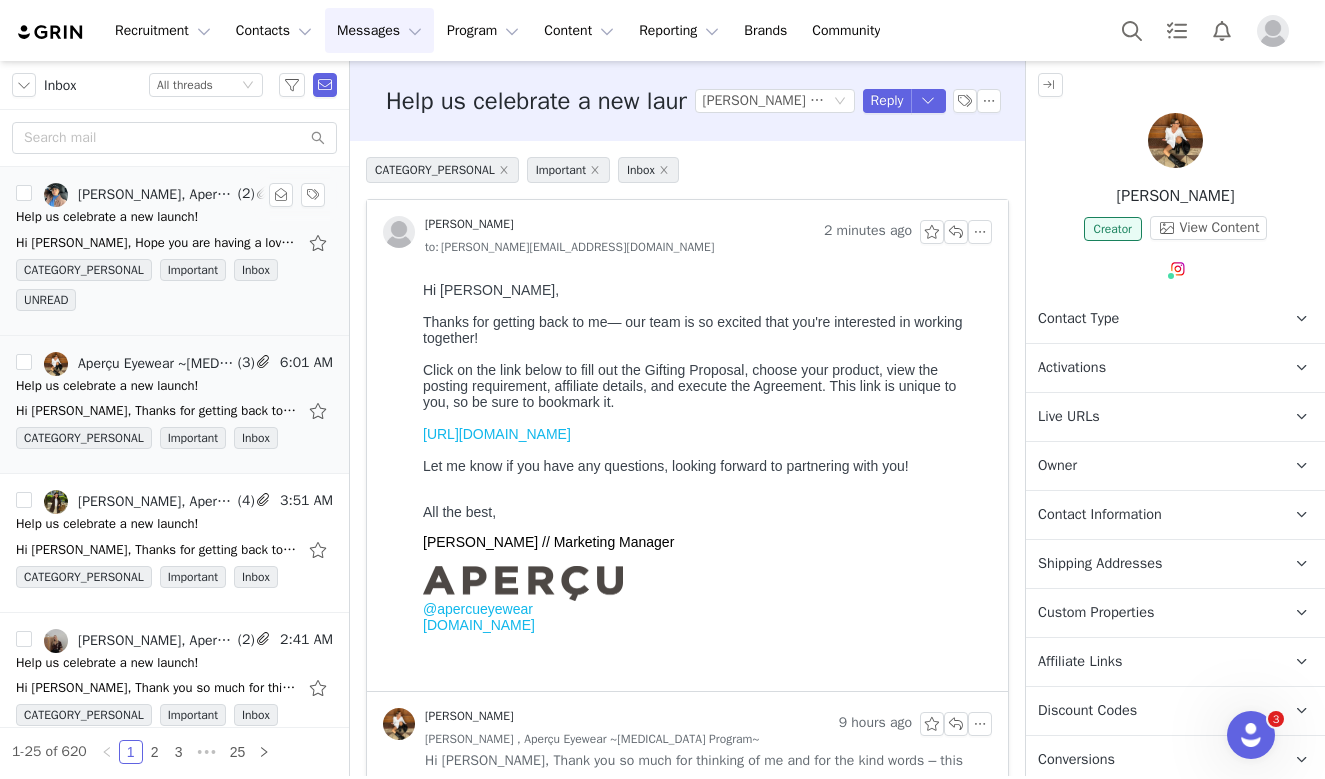 click on "Help us celebrate a new launch!" at bounding box center (174, 217) 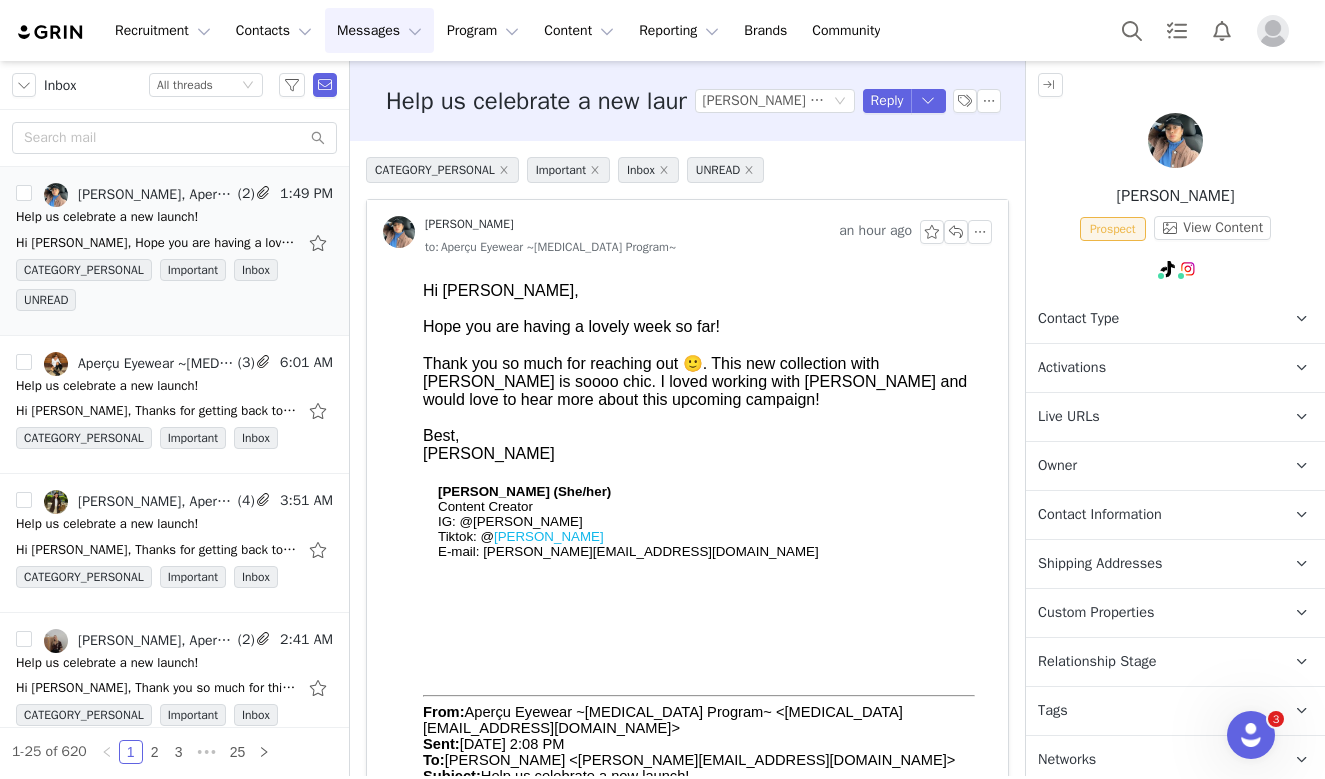 scroll, scrollTop: 0, scrollLeft: 0, axis: both 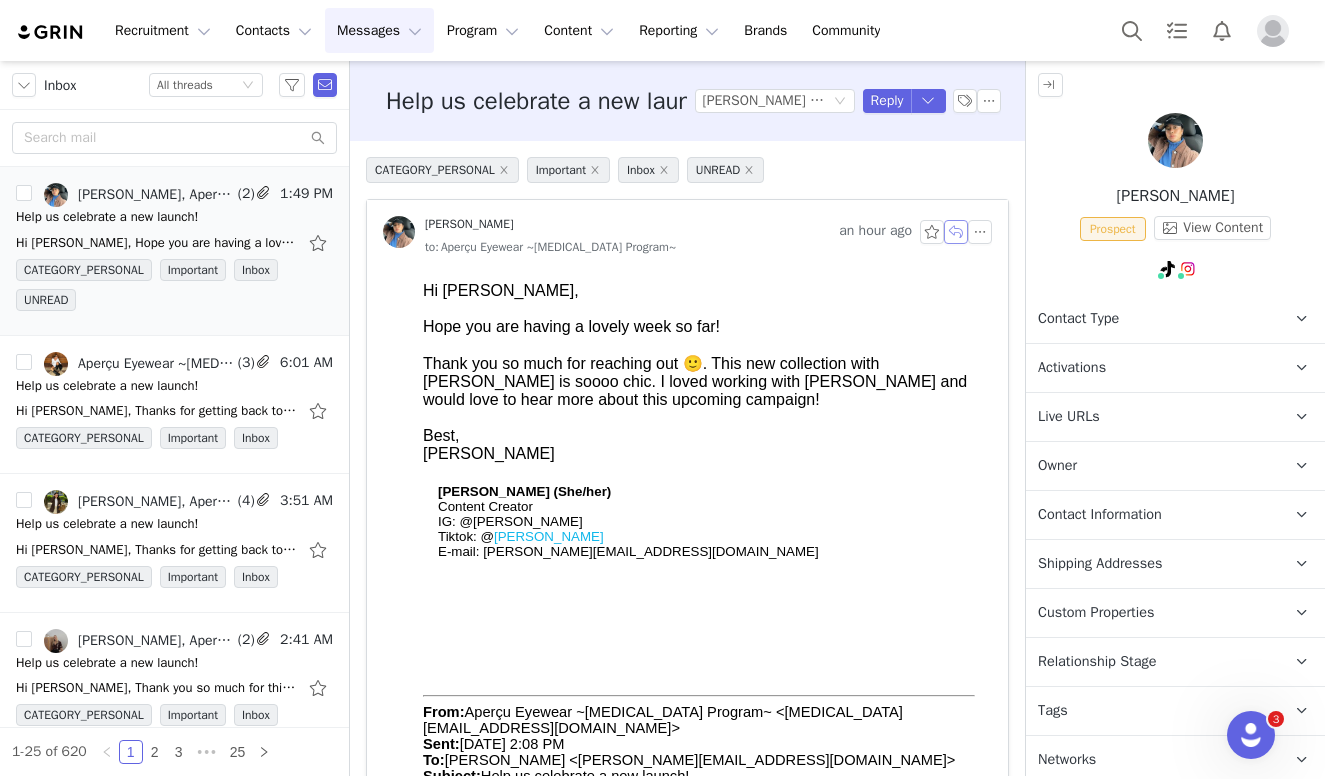 click at bounding box center [956, 232] 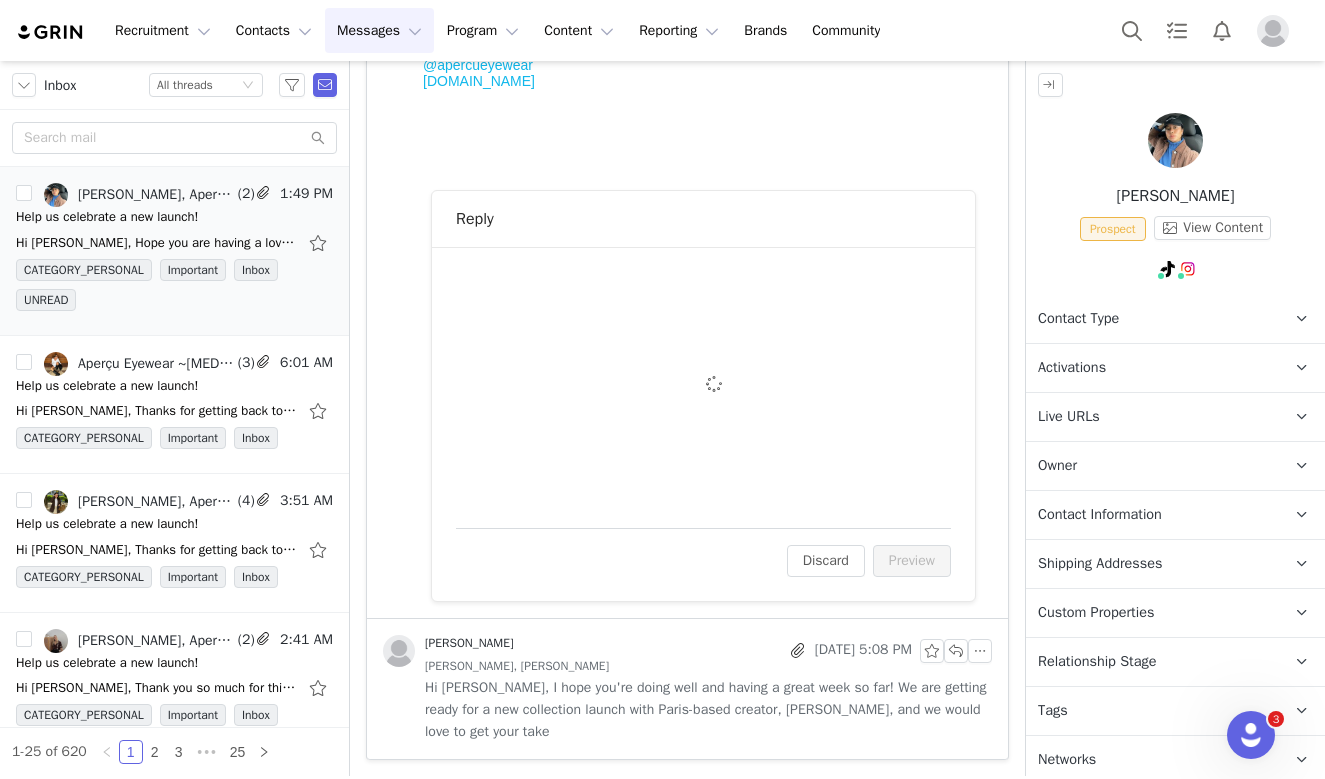 scroll, scrollTop: 1001, scrollLeft: 0, axis: vertical 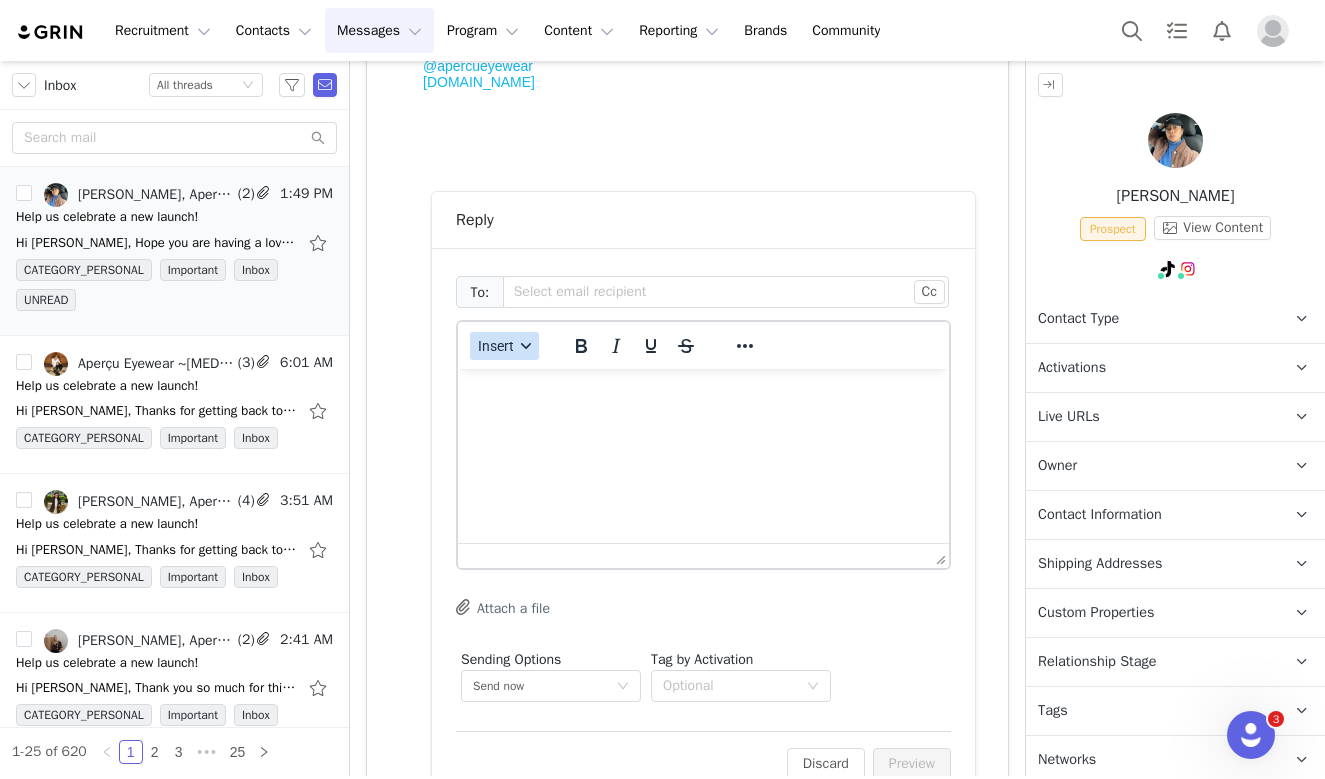 click on "Insert" at bounding box center [504, 346] 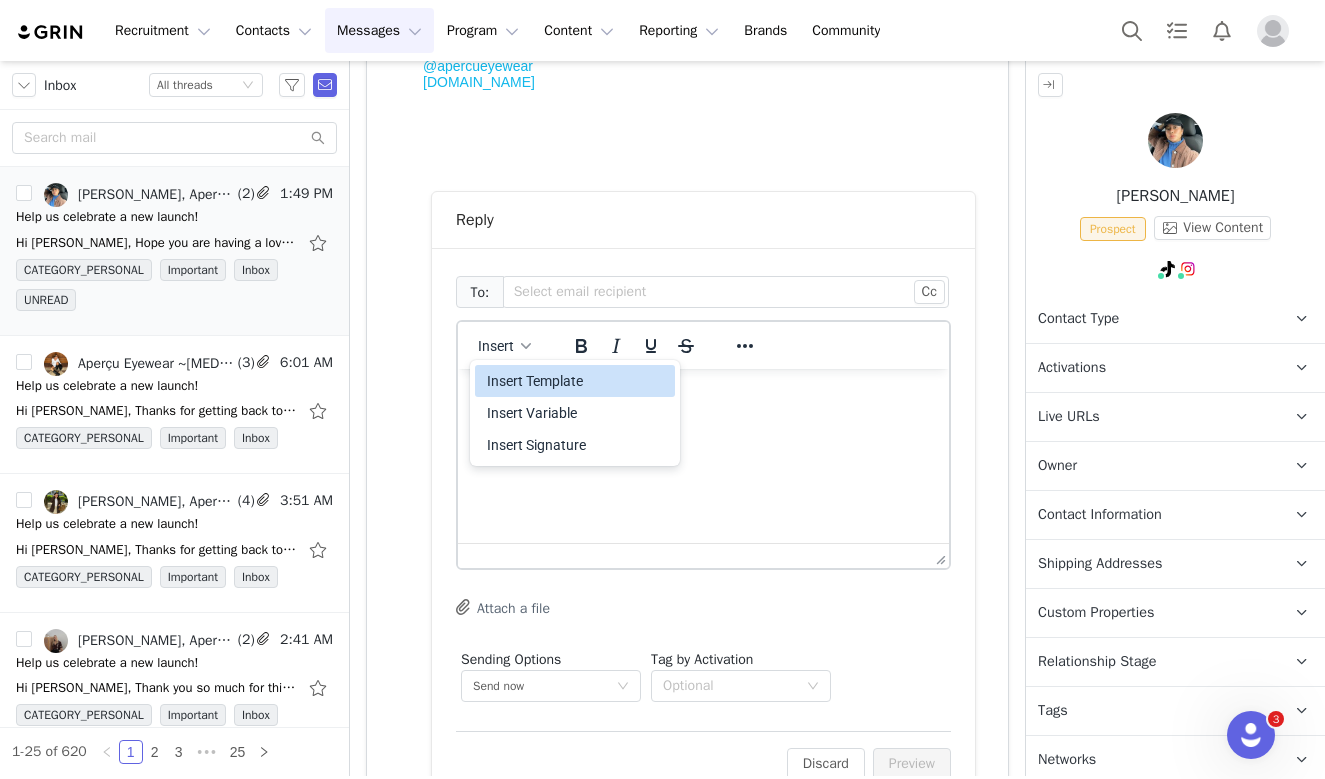 click on "Insert Template" at bounding box center [577, 381] 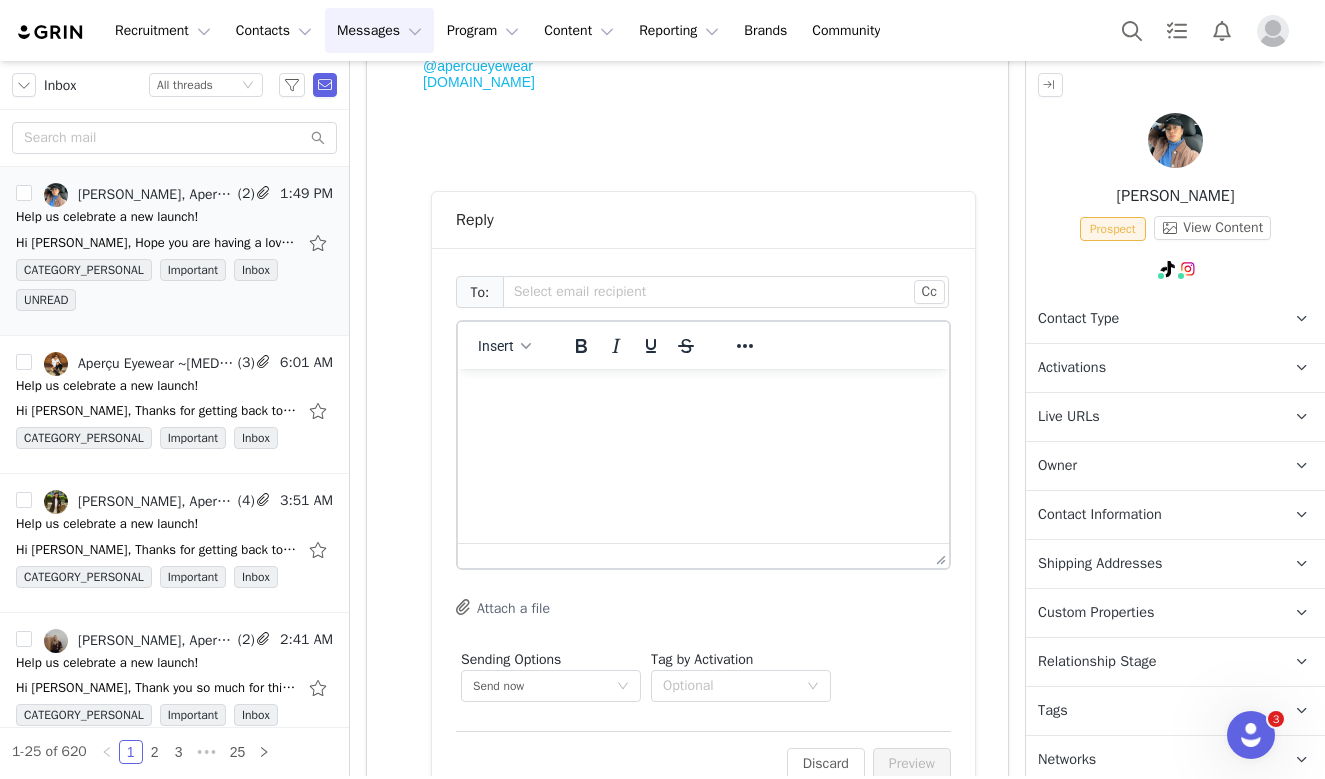 scroll, scrollTop: 0, scrollLeft: 0, axis: both 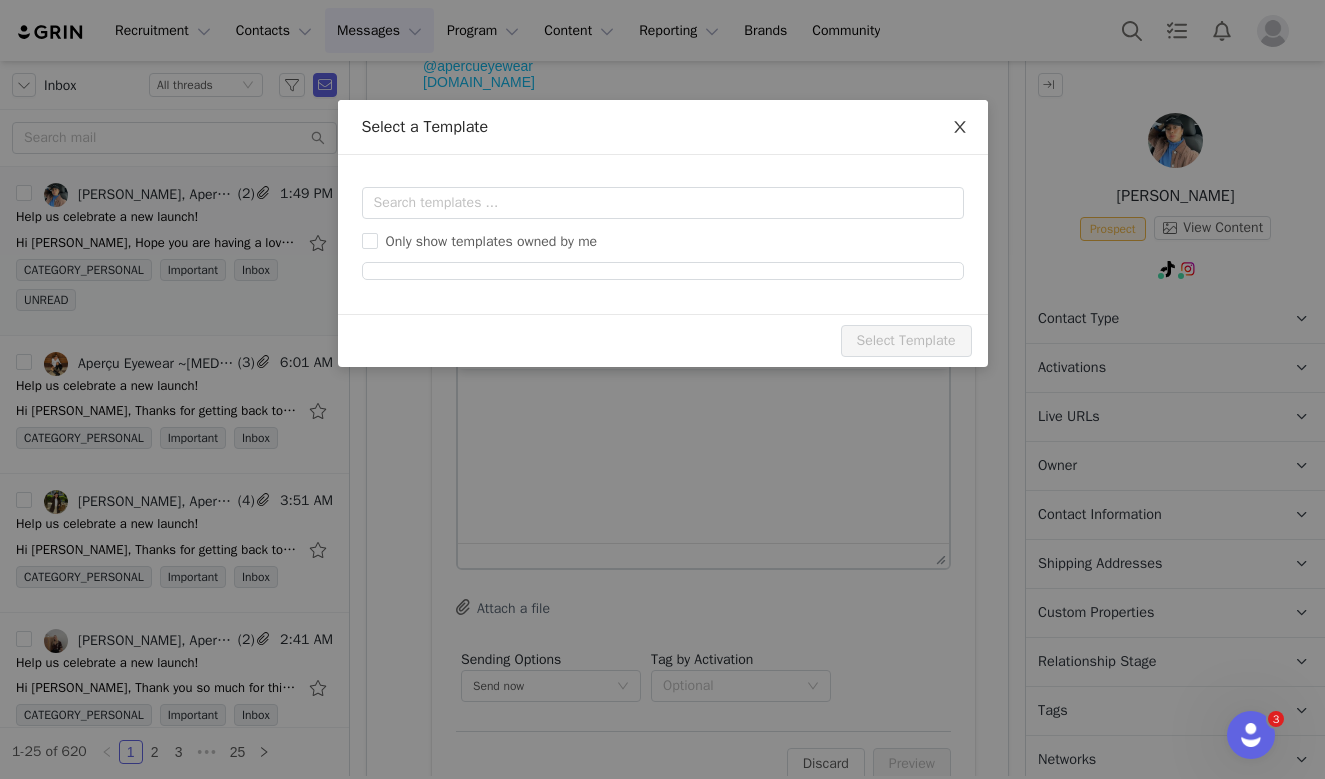 click 